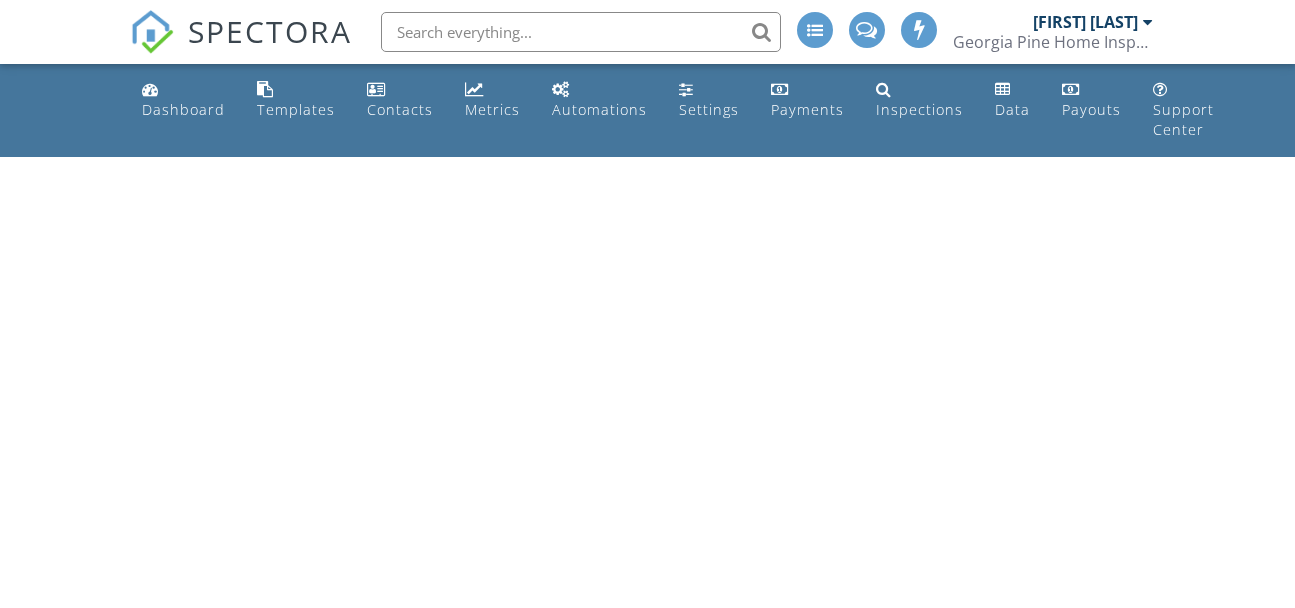 scroll, scrollTop: 0, scrollLeft: 0, axis: both 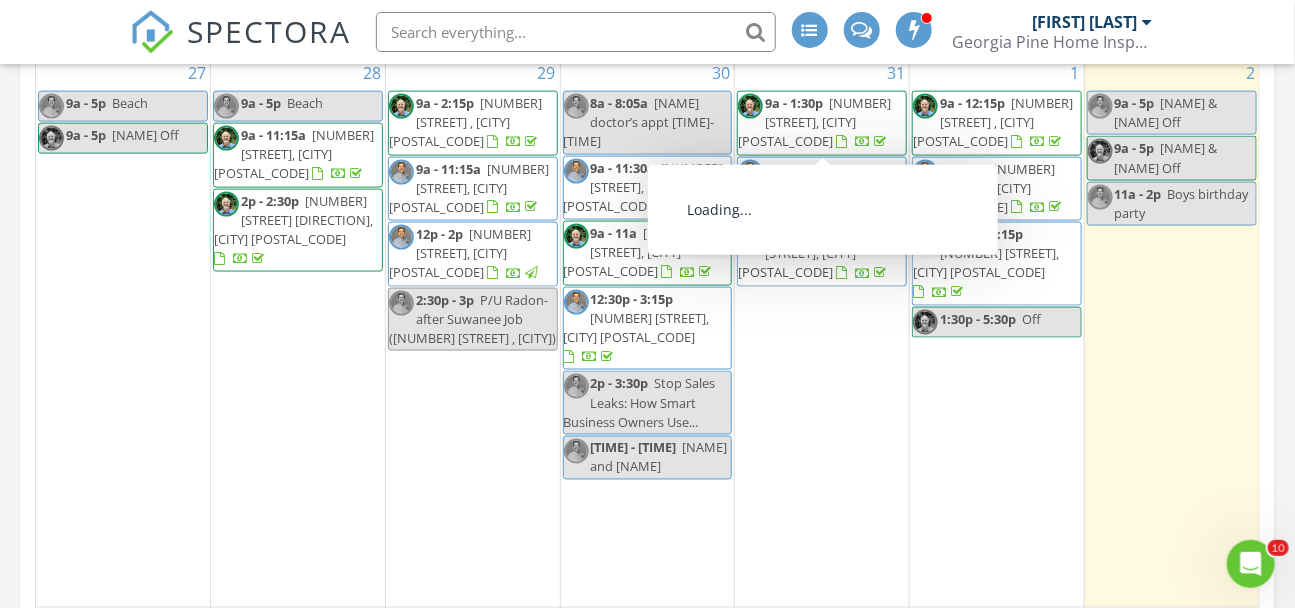 click on "[TIME] - [TIME]
[NUMBER] [STREET], [CITY] [POSTAL_CODE]" at bounding box center [822, 123] 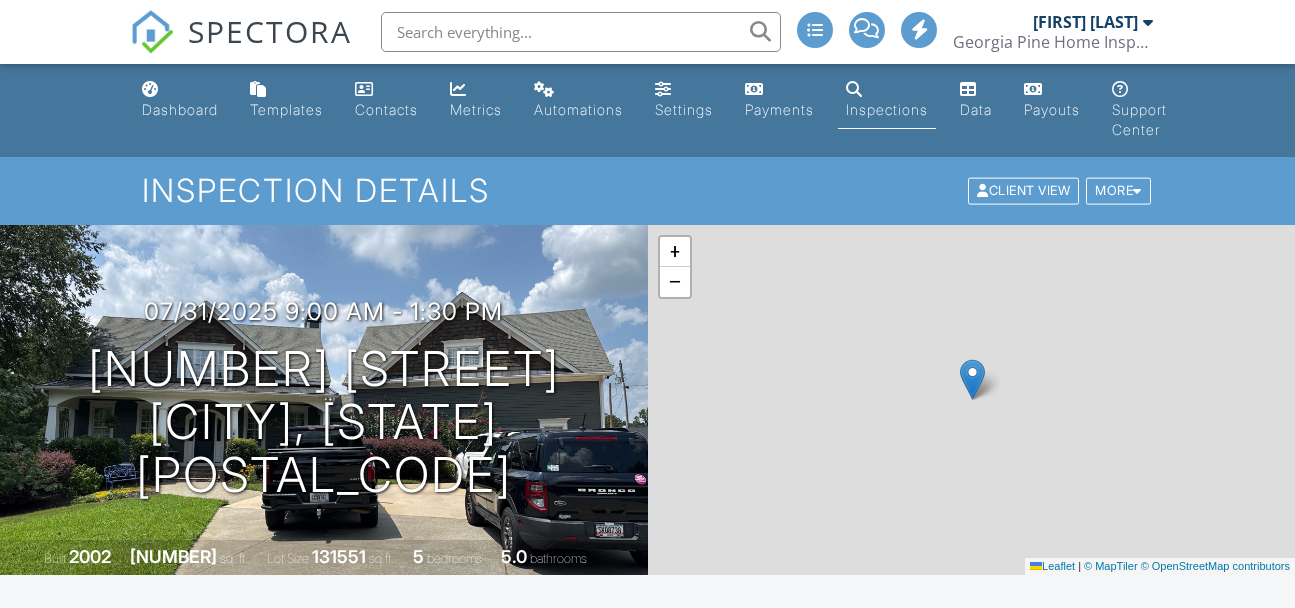 scroll, scrollTop: 0, scrollLeft: 0, axis: both 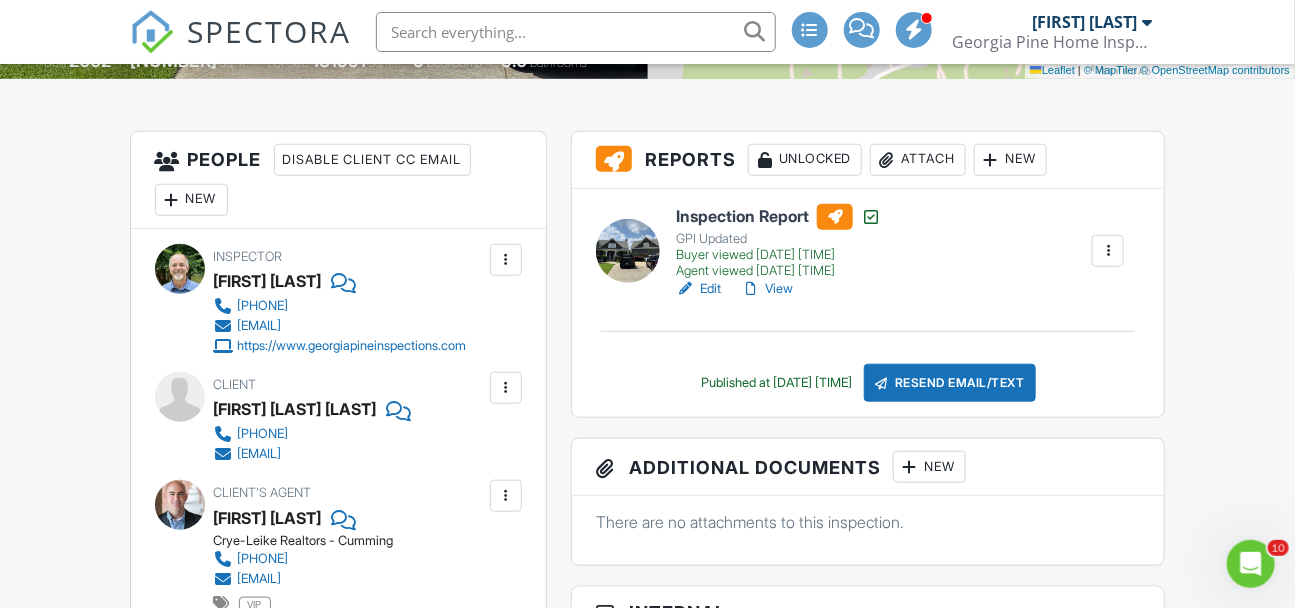 click on "View" at bounding box center [767, 289] 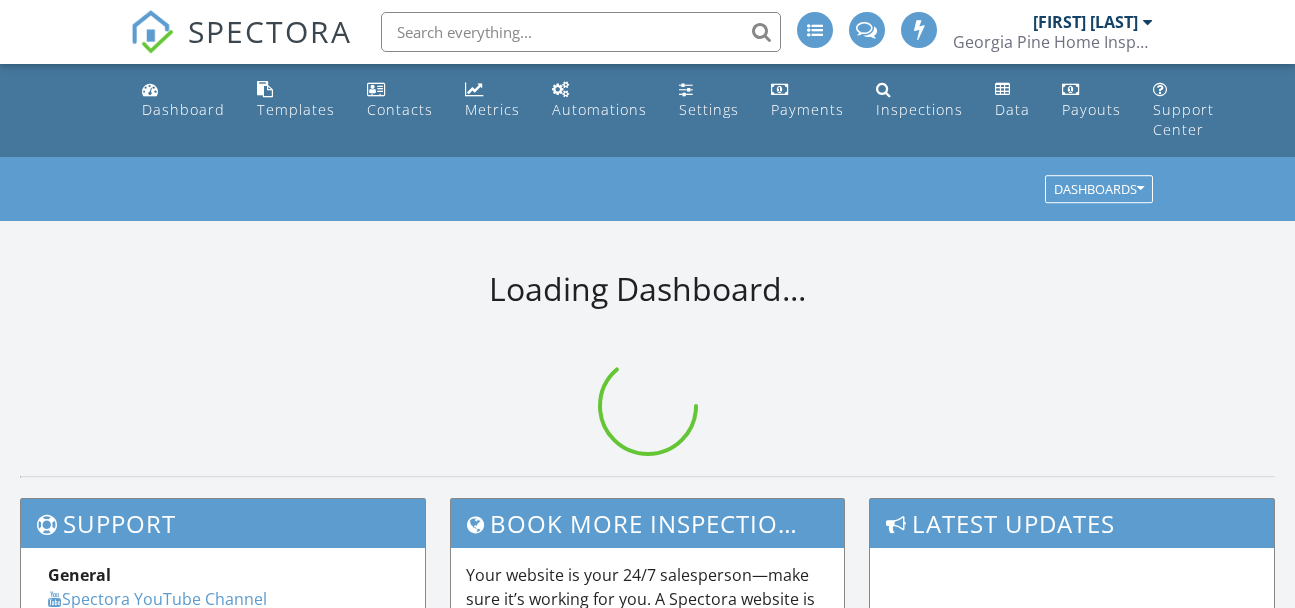 scroll, scrollTop: 0, scrollLeft: 0, axis: both 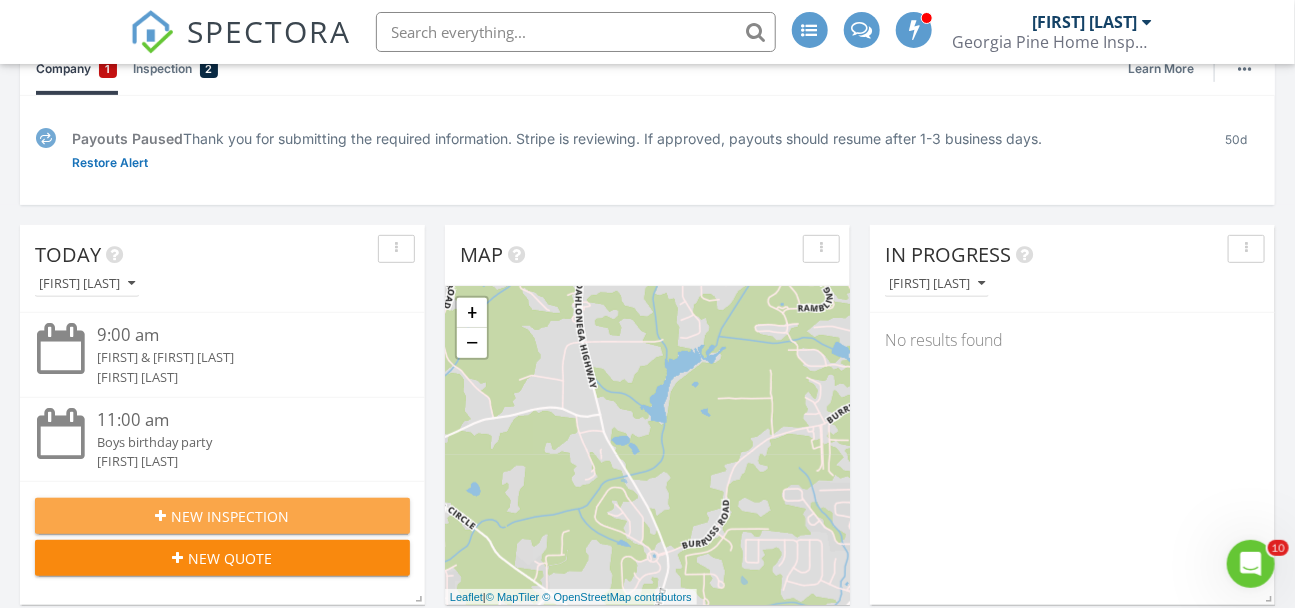 click on "New Inspection" at bounding box center [222, 516] 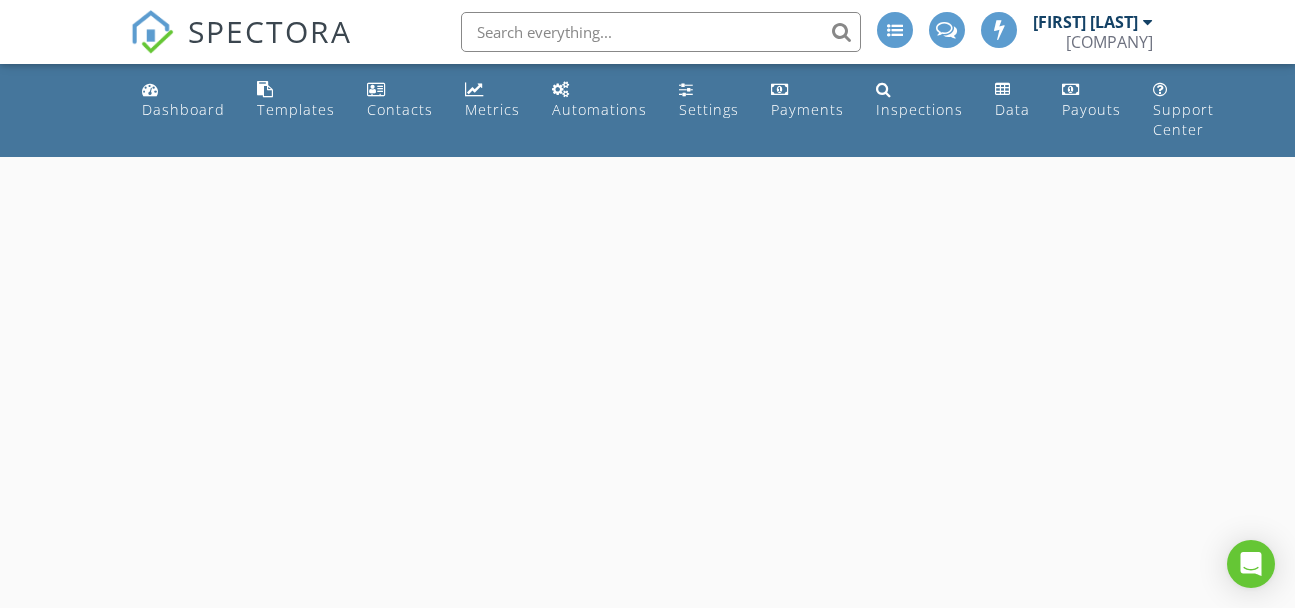 scroll, scrollTop: 0, scrollLeft: 0, axis: both 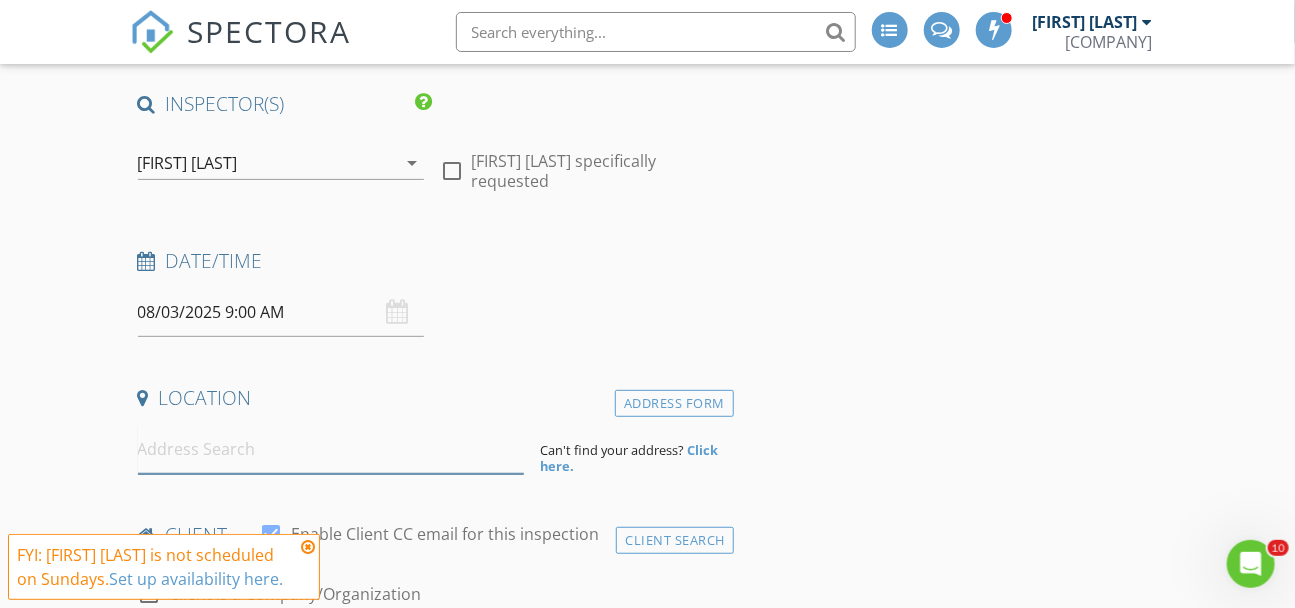 click at bounding box center [331, 449] 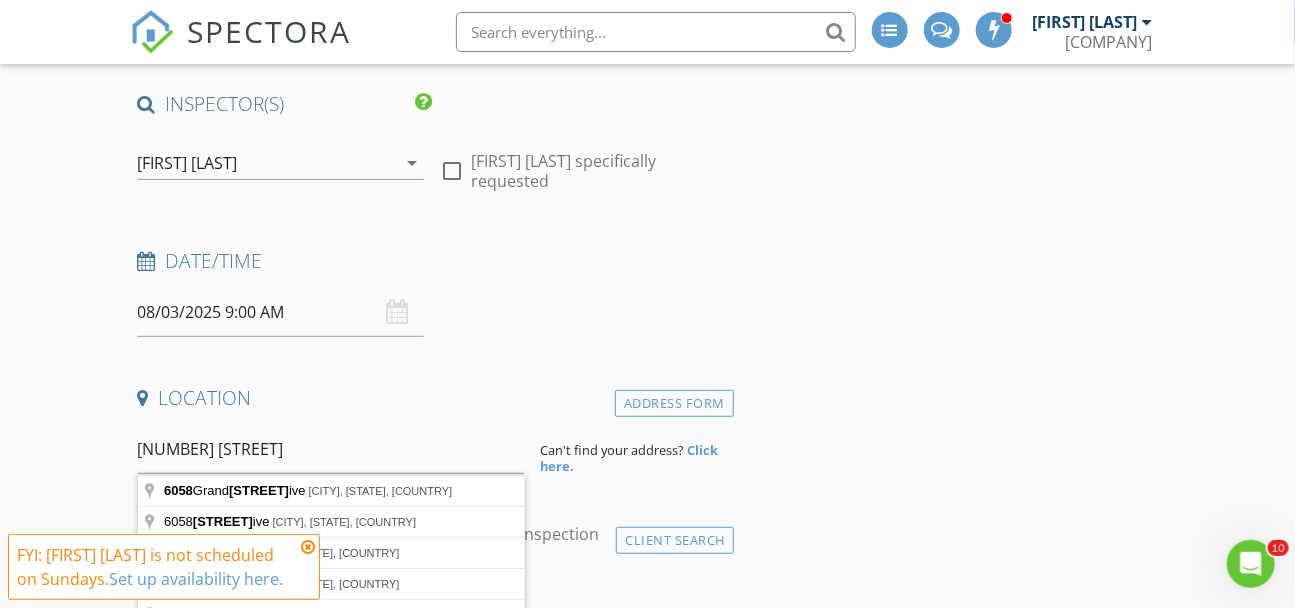 type on "[NUMBER] [STREET], [CITY], [STATE], [COUNTRY]" 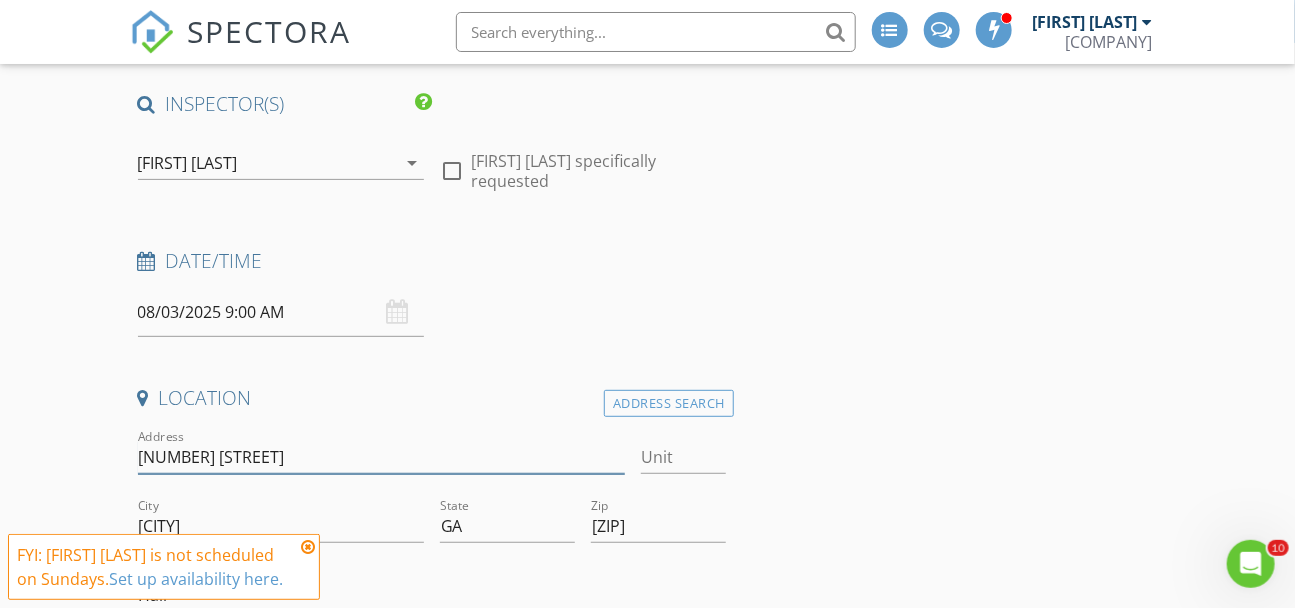 click on "6058 Grand Reunion Dr" at bounding box center (382, 457) 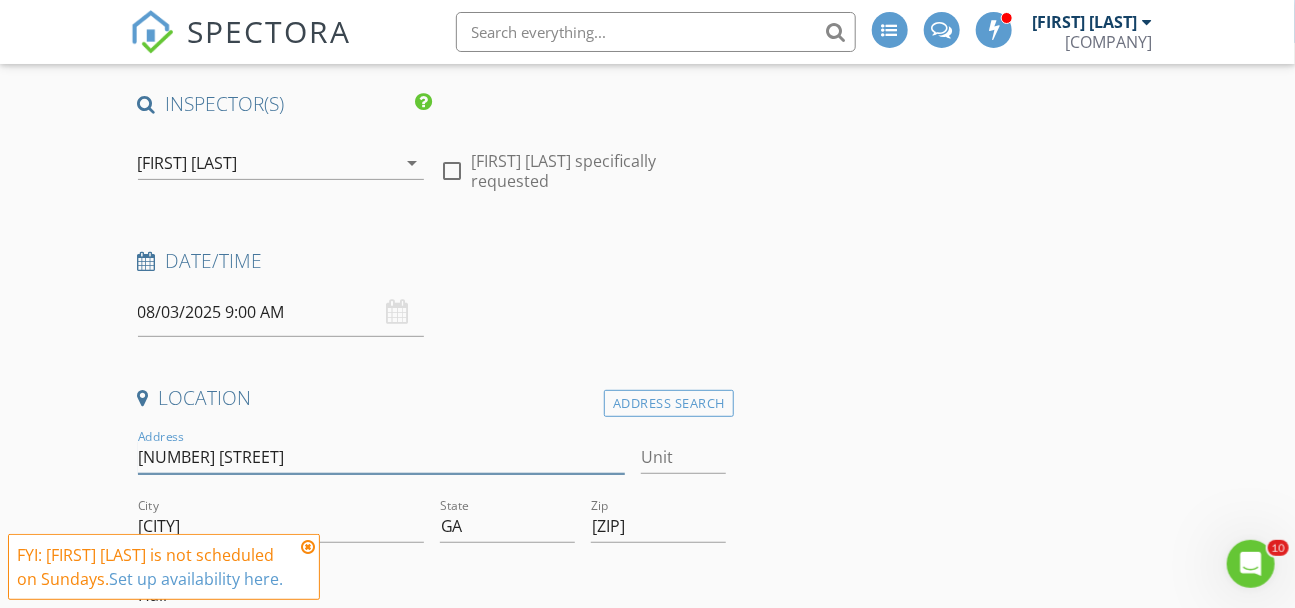click on "6058 Grand Reunion Dr" at bounding box center (382, 457) 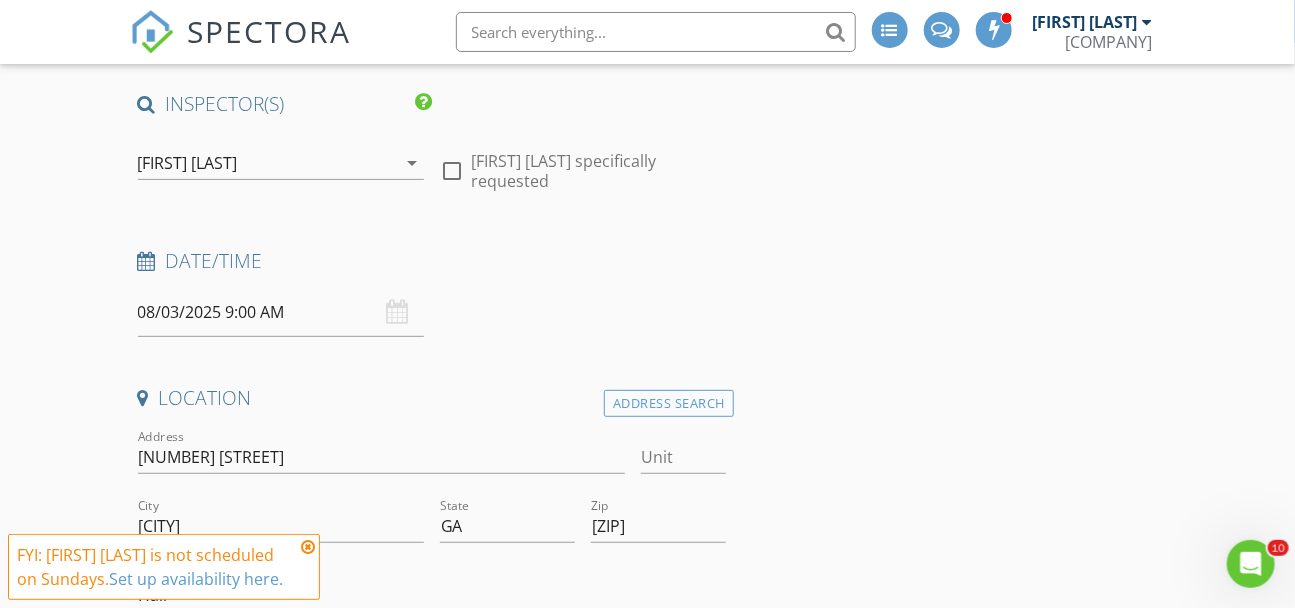 type on "3348" 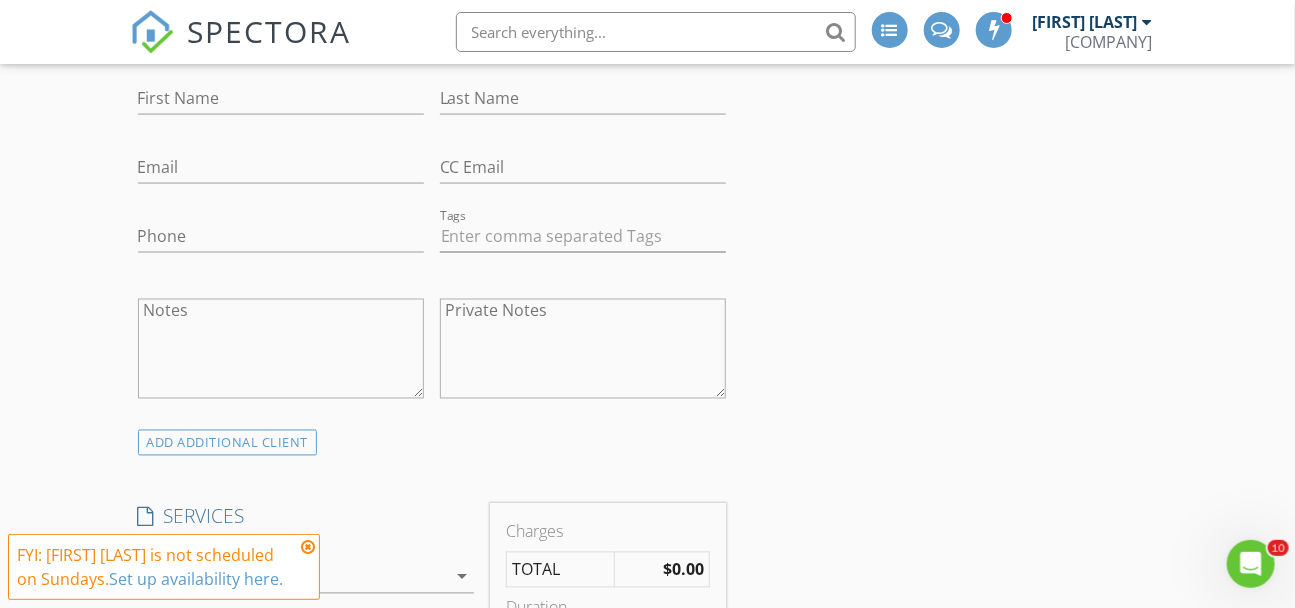 scroll, scrollTop: 1256, scrollLeft: 0, axis: vertical 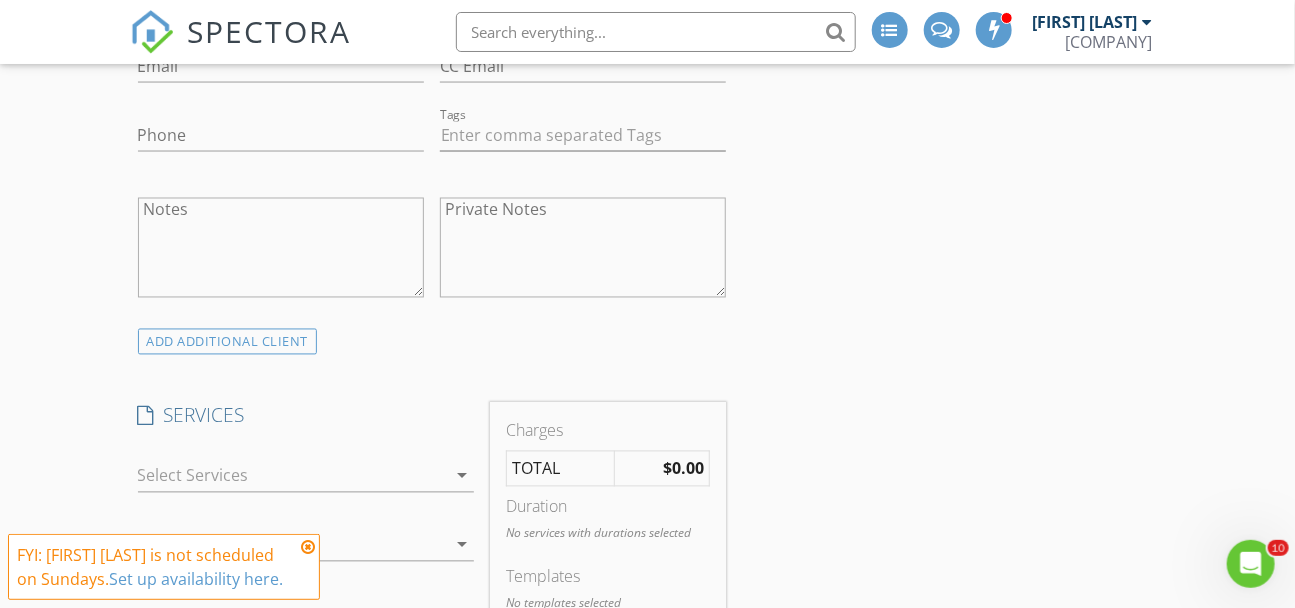 click at bounding box center [292, 476] 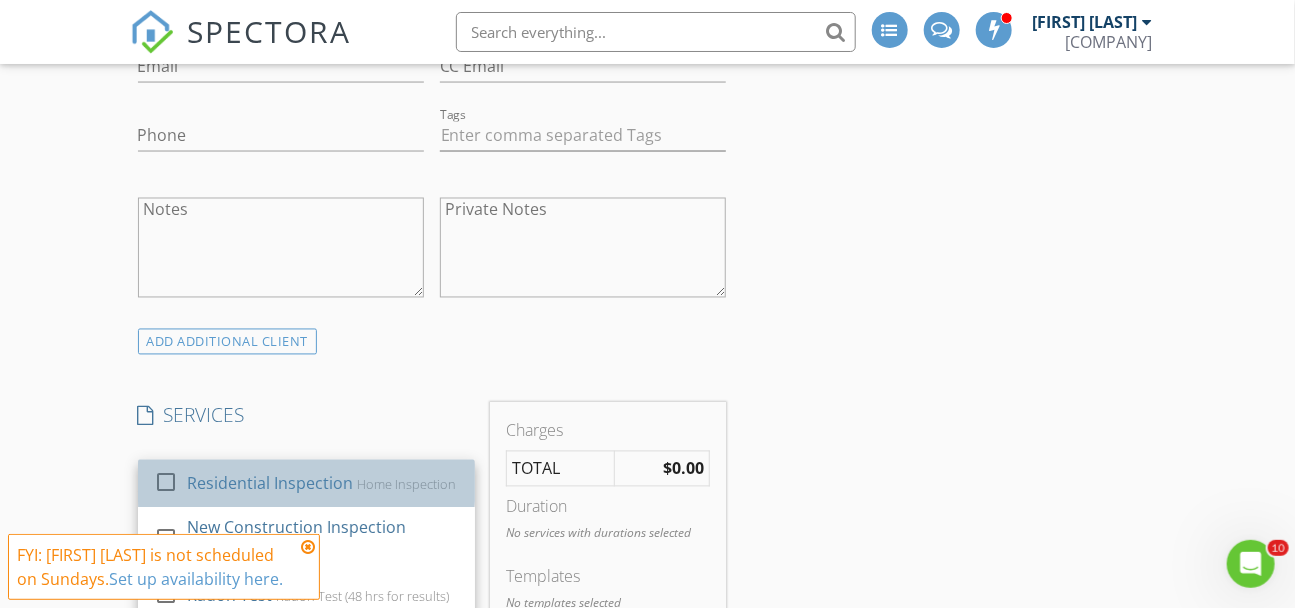 click on "Home Inspection" at bounding box center (406, 485) 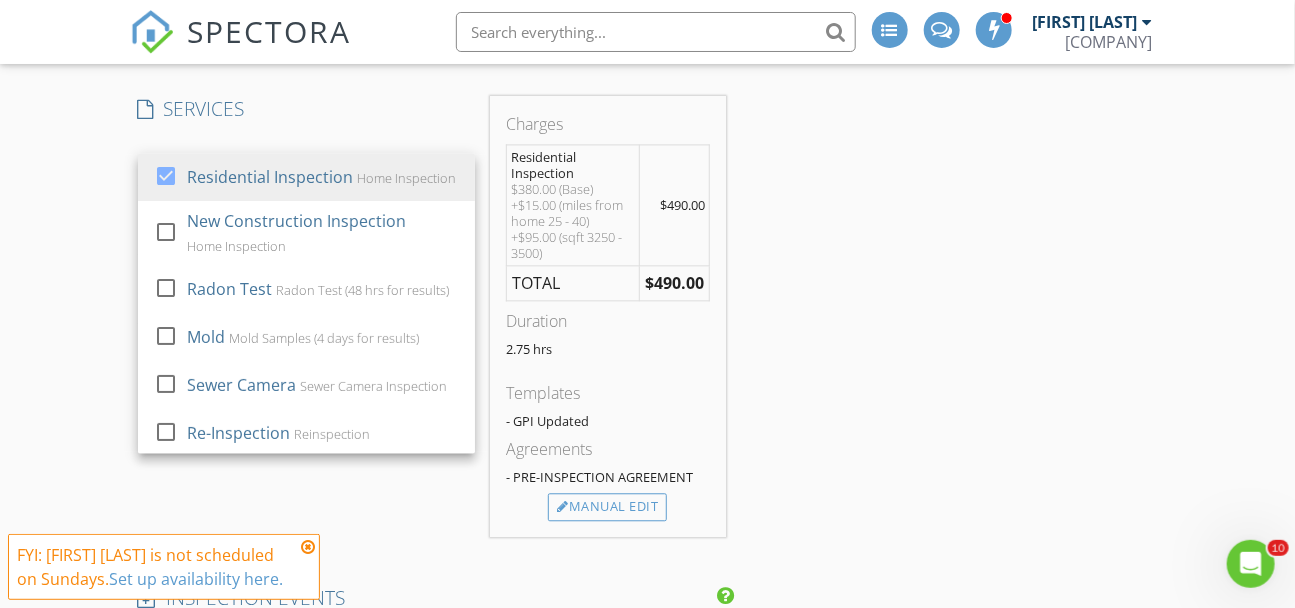 scroll, scrollTop: 1567, scrollLeft: 0, axis: vertical 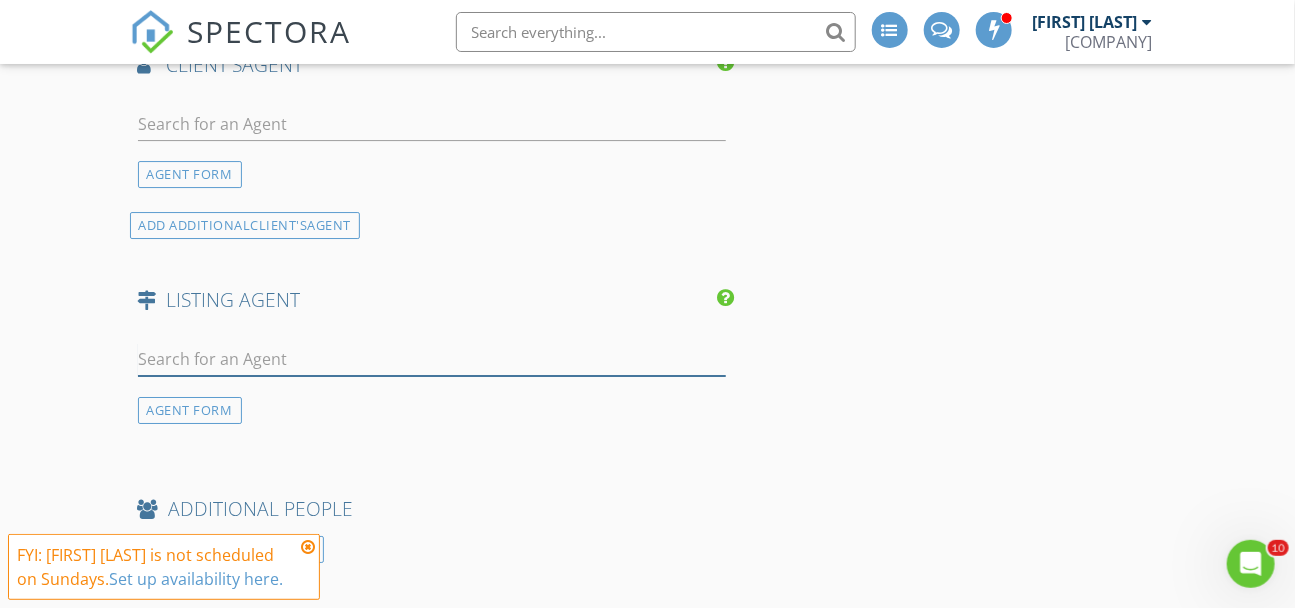 click at bounding box center [432, 359] 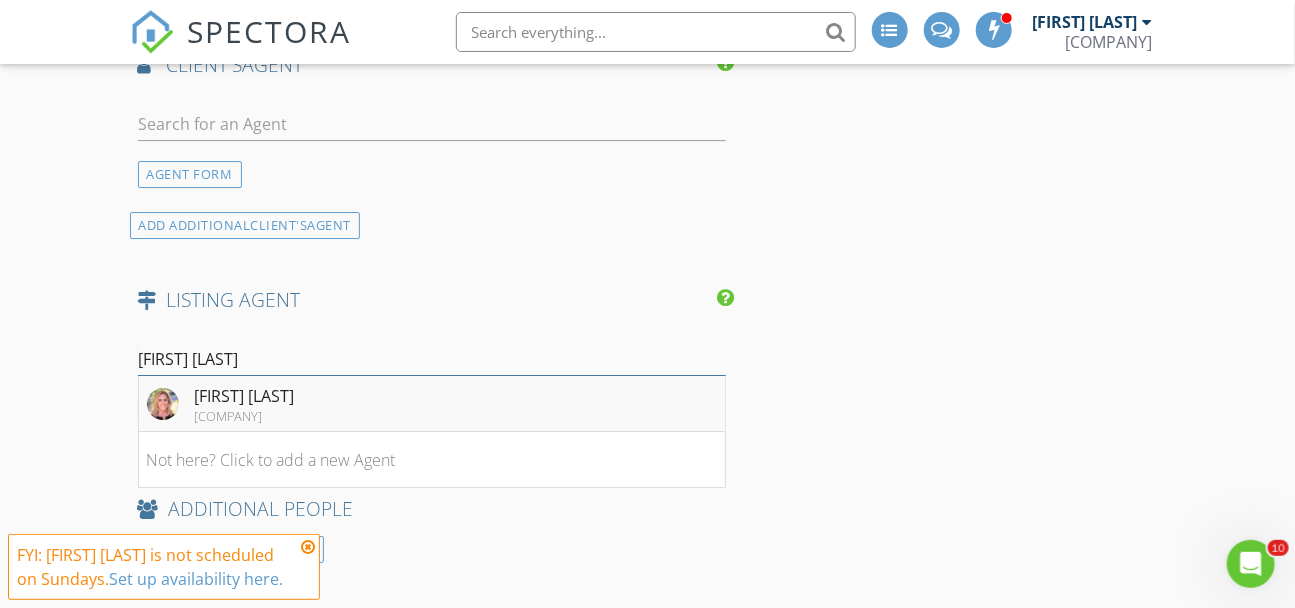 type on "laura gr" 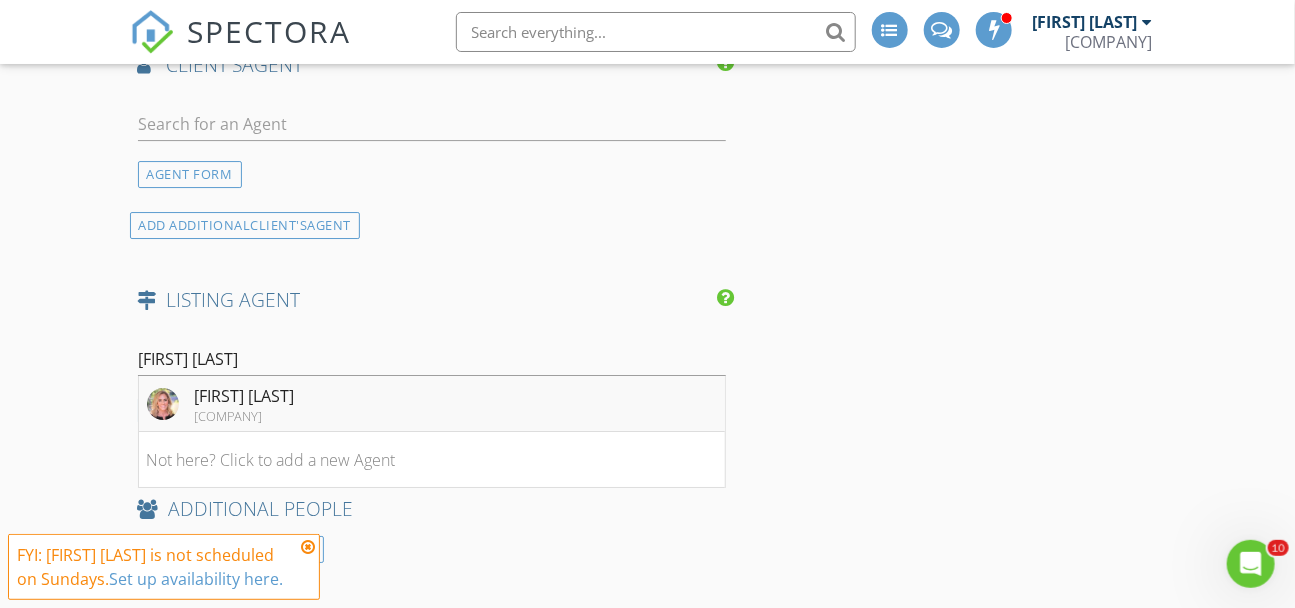click on "Laura Gray
Chapman Hall Professionals" at bounding box center [432, 404] 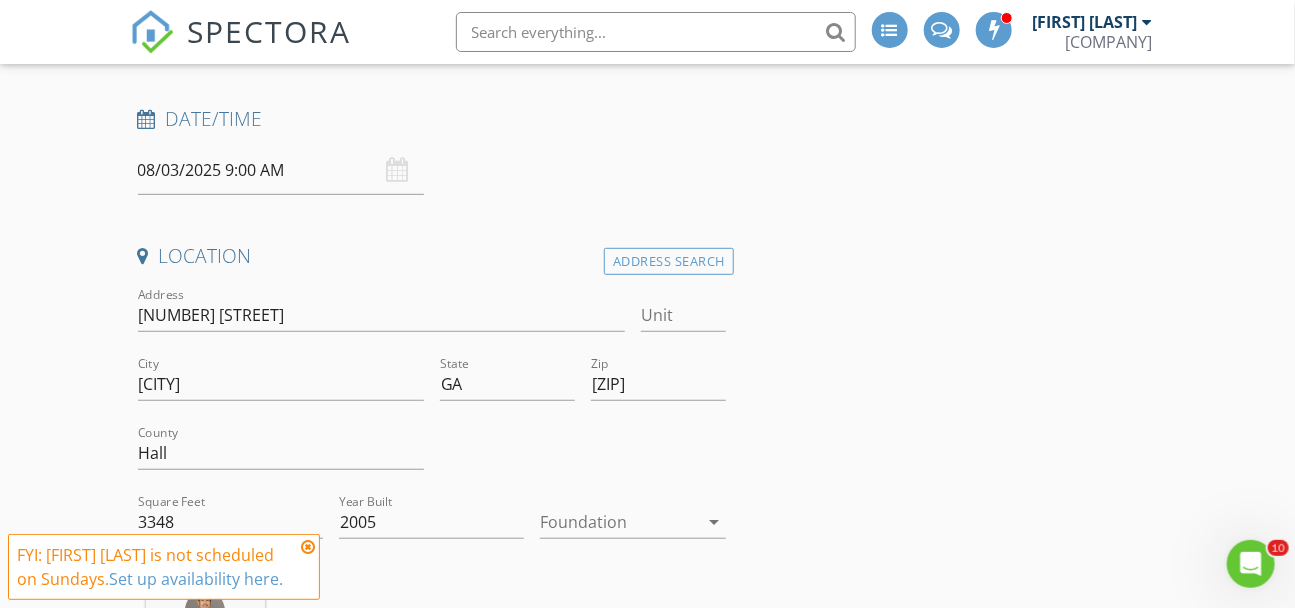 scroll, scrollTop: 320, scrollLeft: 0, axis: vertical 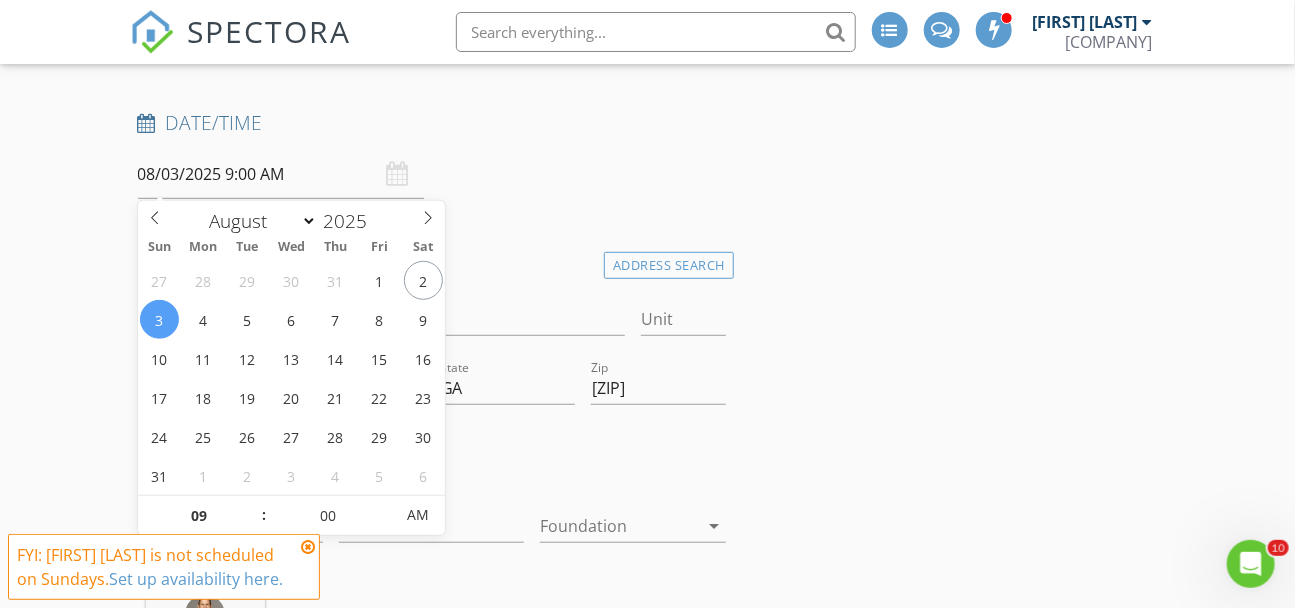 click on "08/03/2025 9:00 AM" at bounding box center (281, 174) 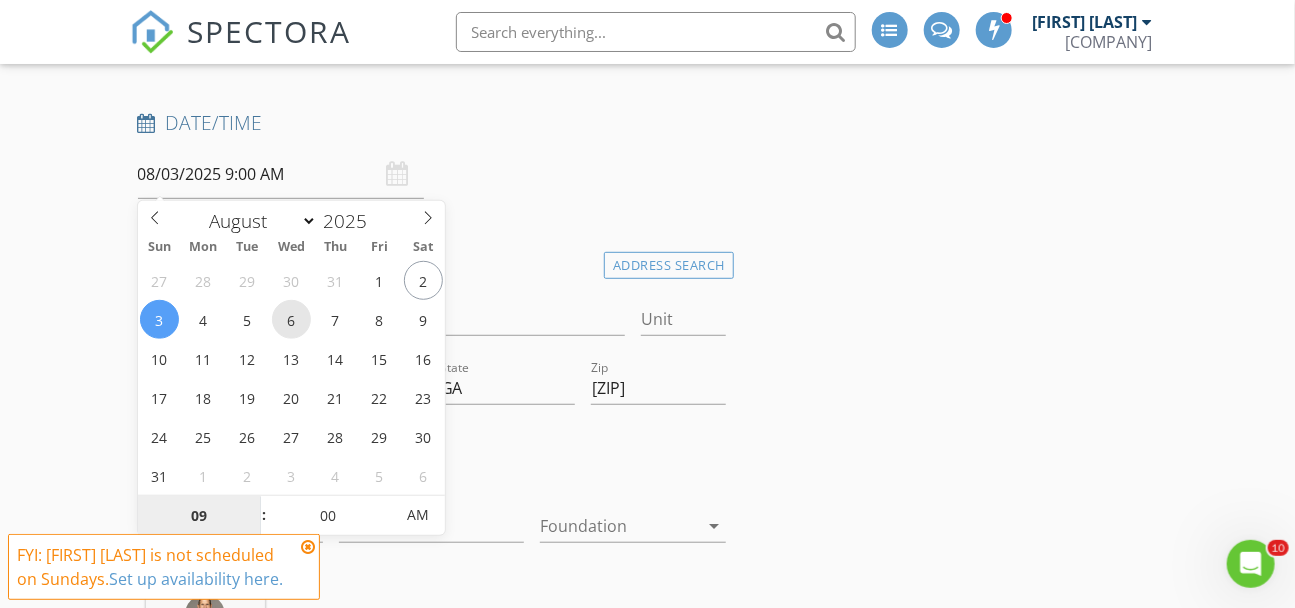 type on "08/06/2025 9:00 AM" 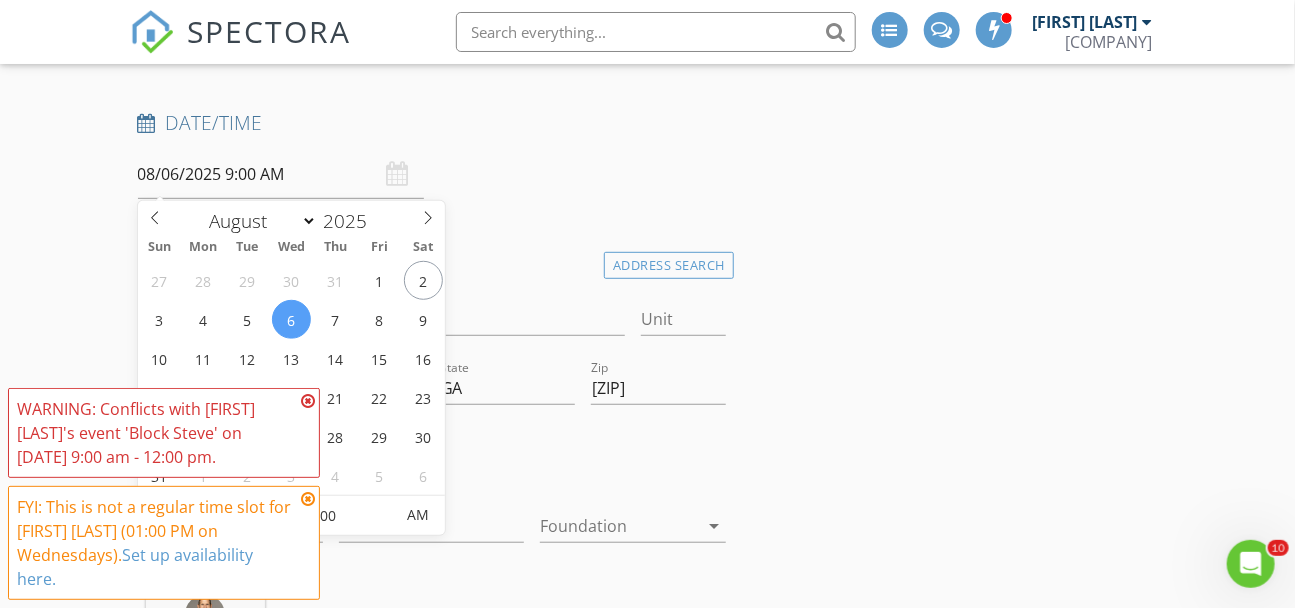 click at bounding box center (308, 401) 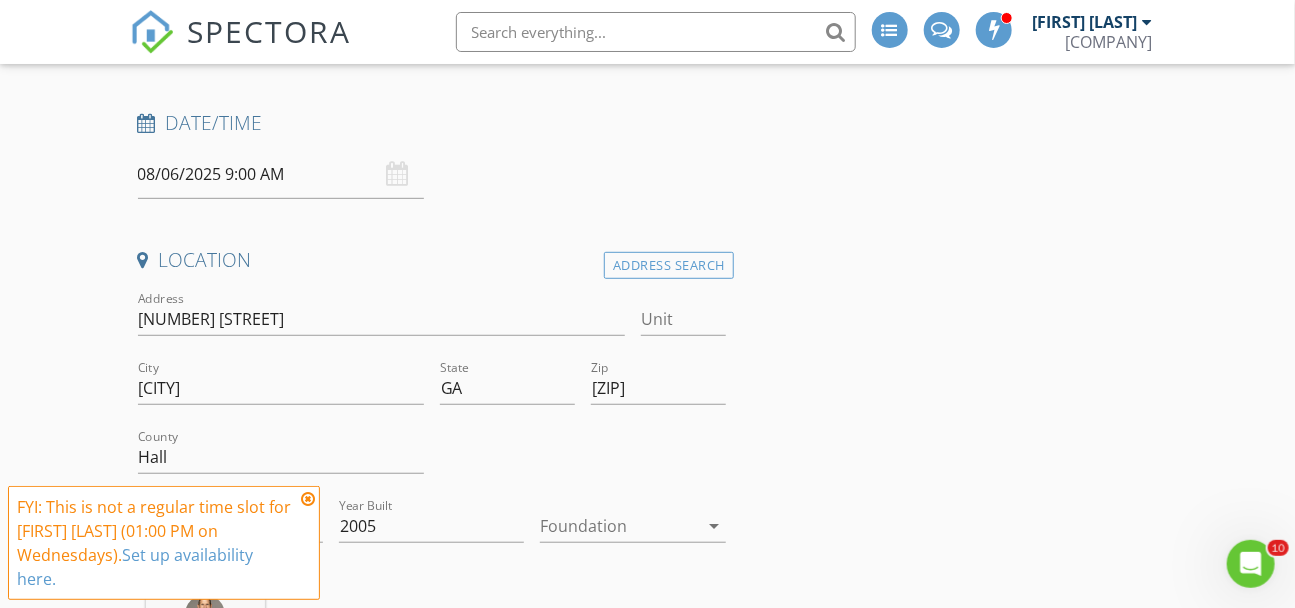 click at bounding box center (308, 499) 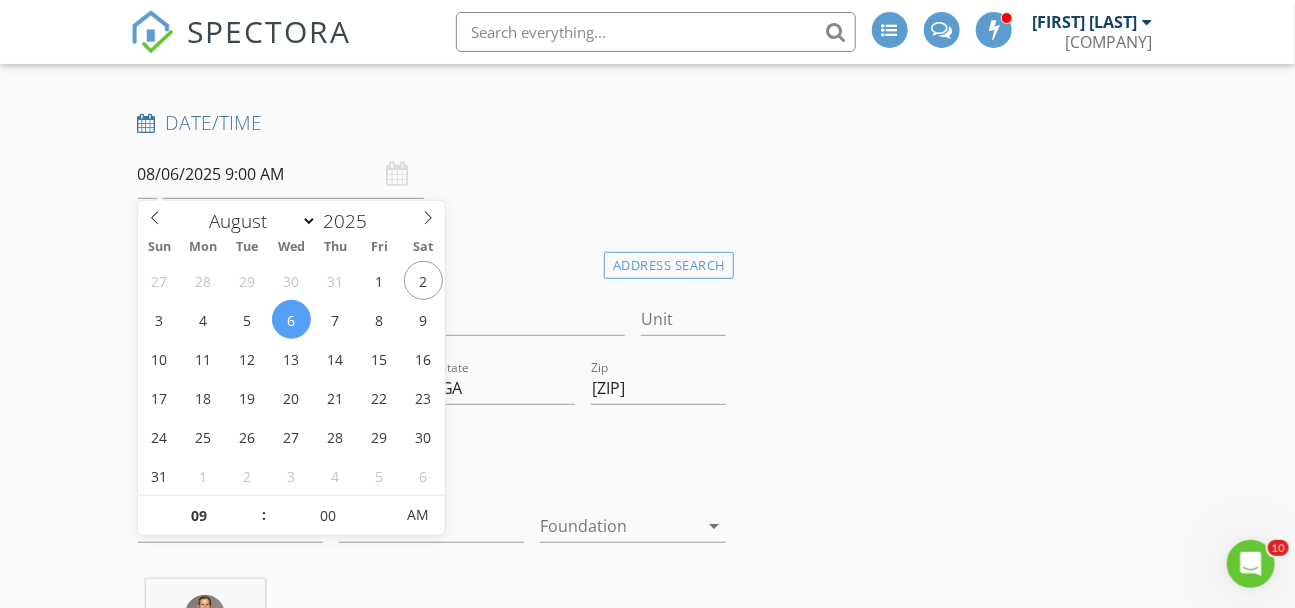 click on "08/06/2025 9:00 AM" at bounding box center [281, 174] 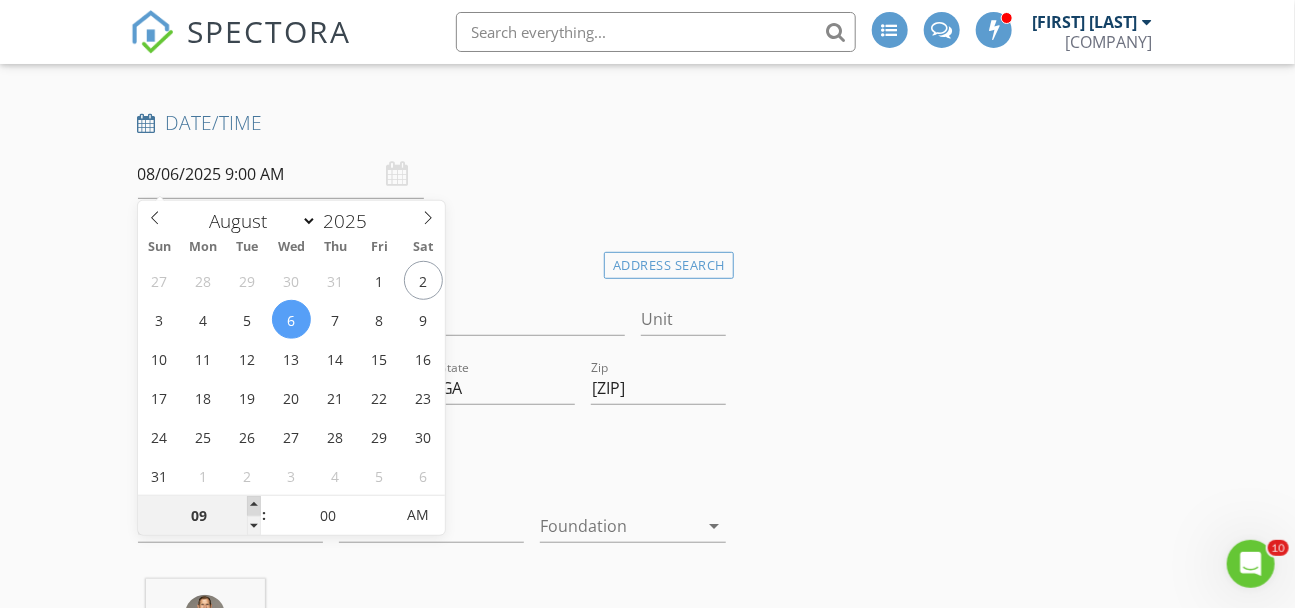 type on "10" 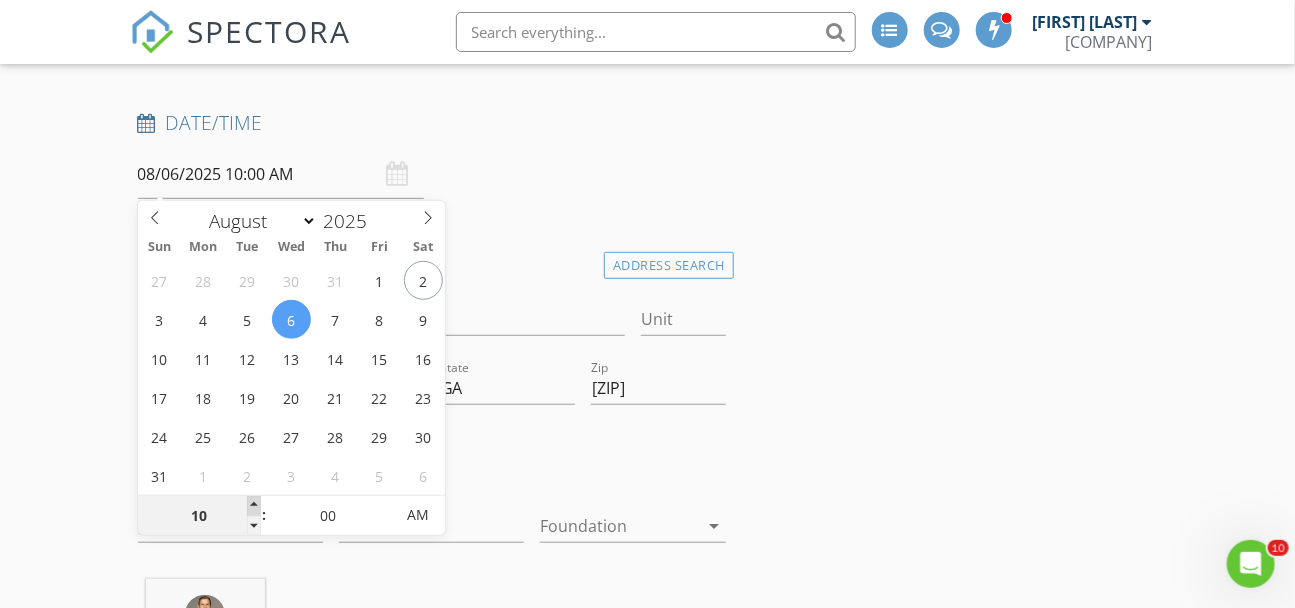 click at bounding box center [254, 506] 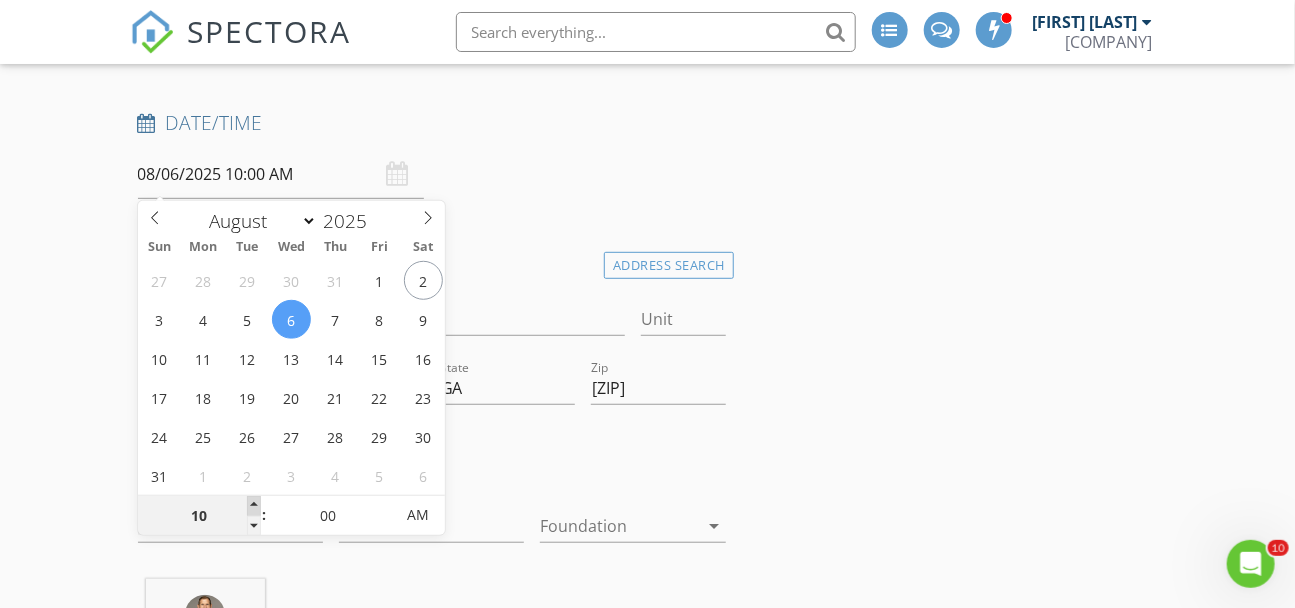 type on "11" 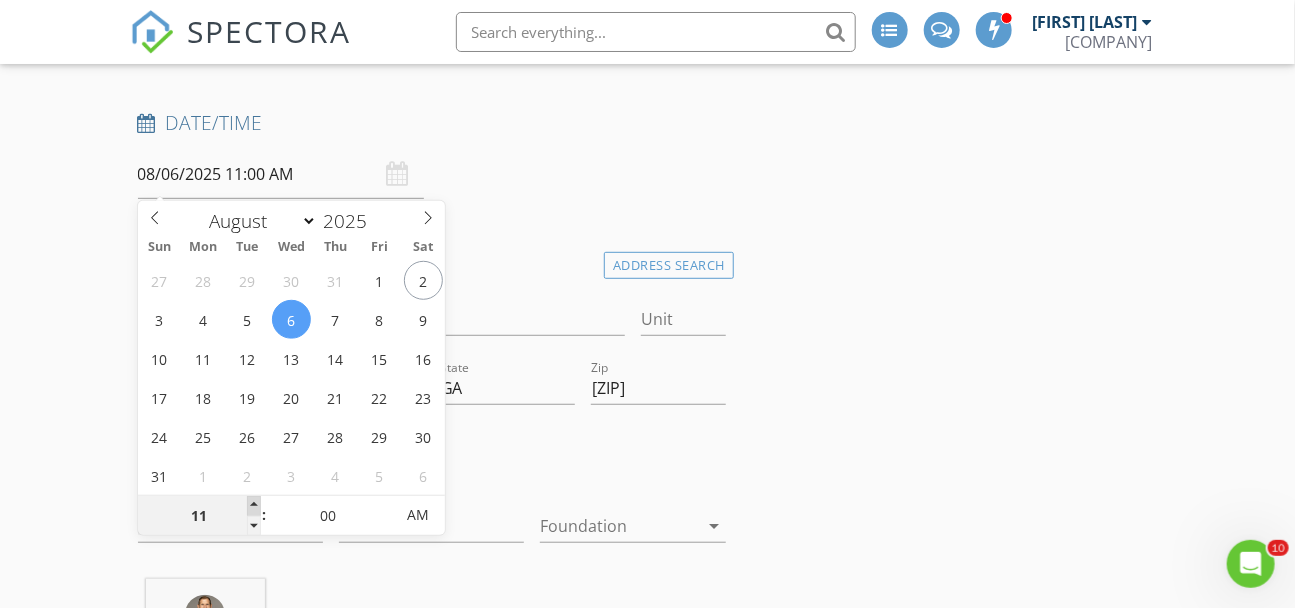 click at bounding box center (254, 506) 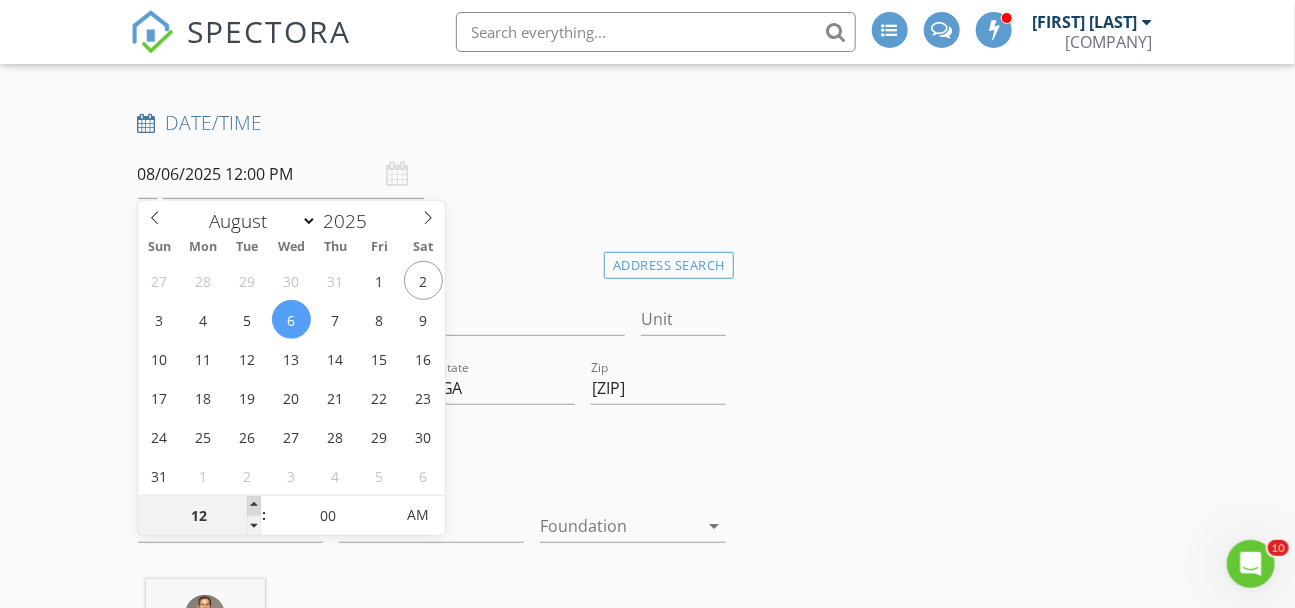 click at bounding box center [254, 506] 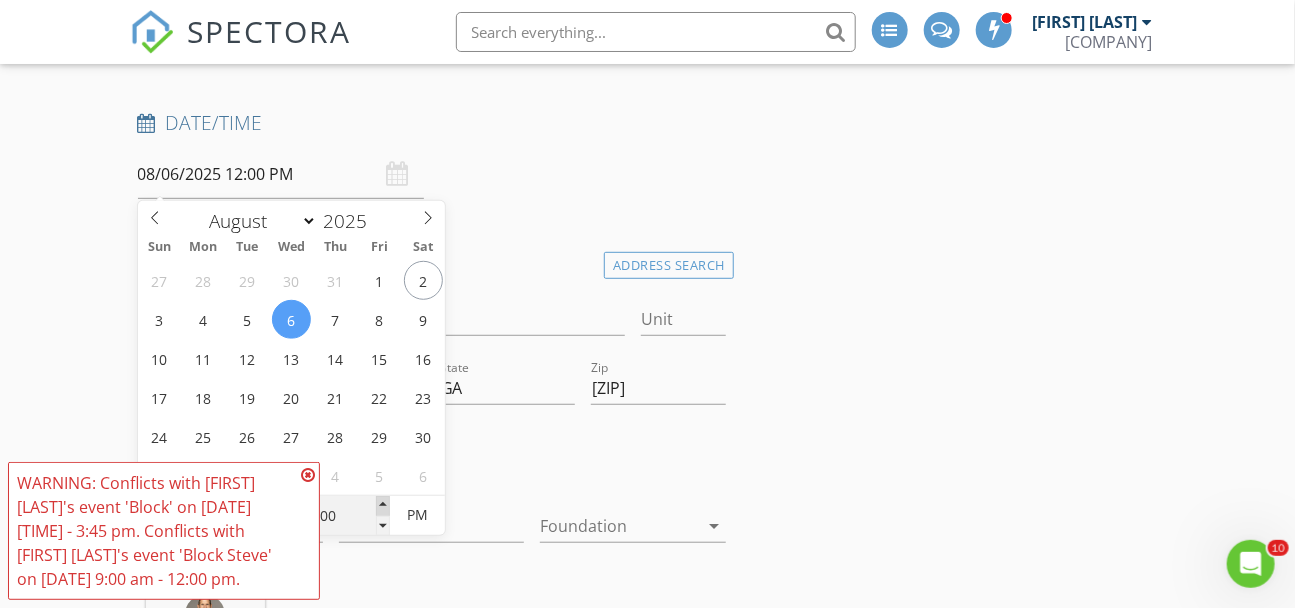 type on "05" 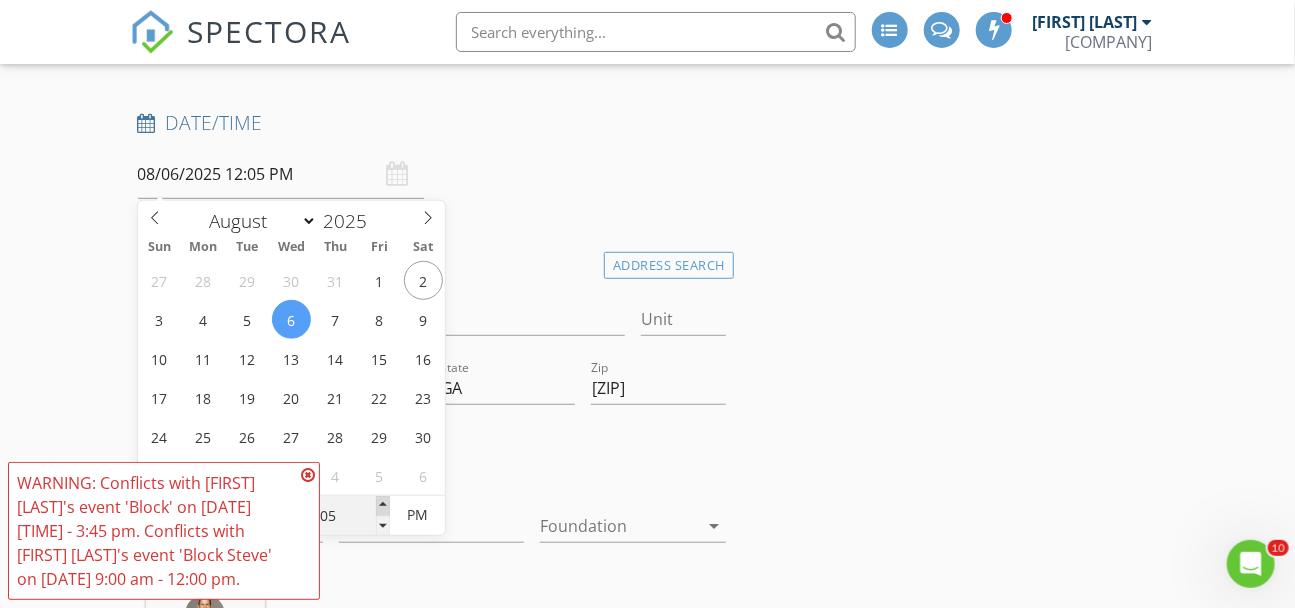 click at bounding box center [383, 506] 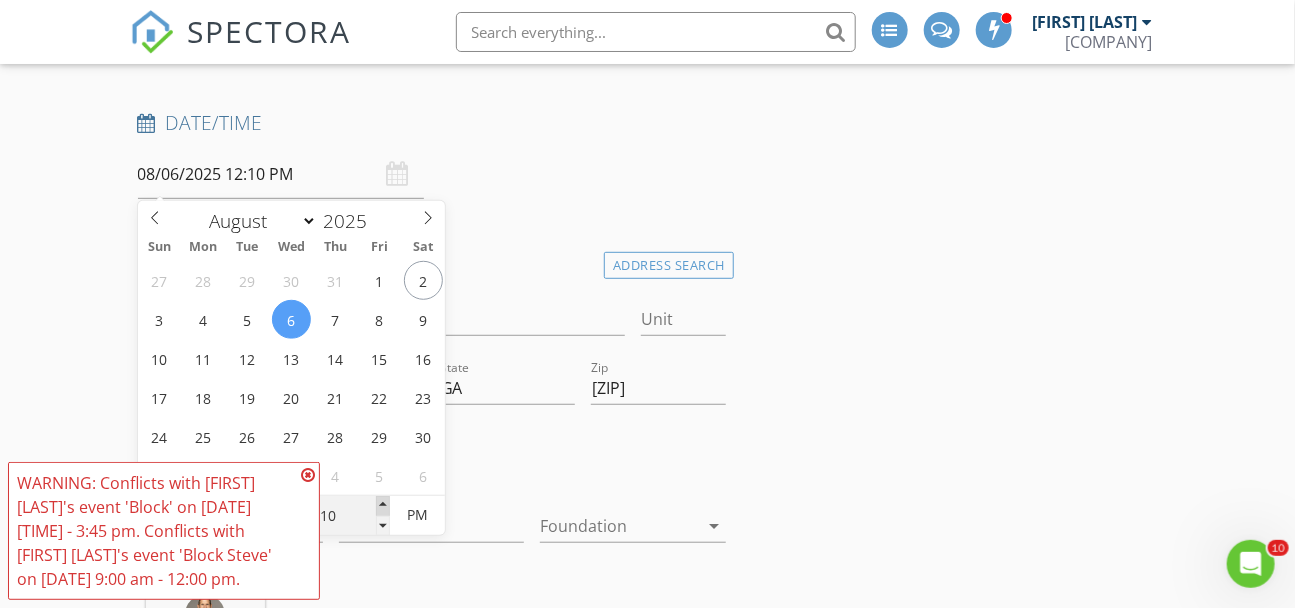 click at bounding box center [383, 506] 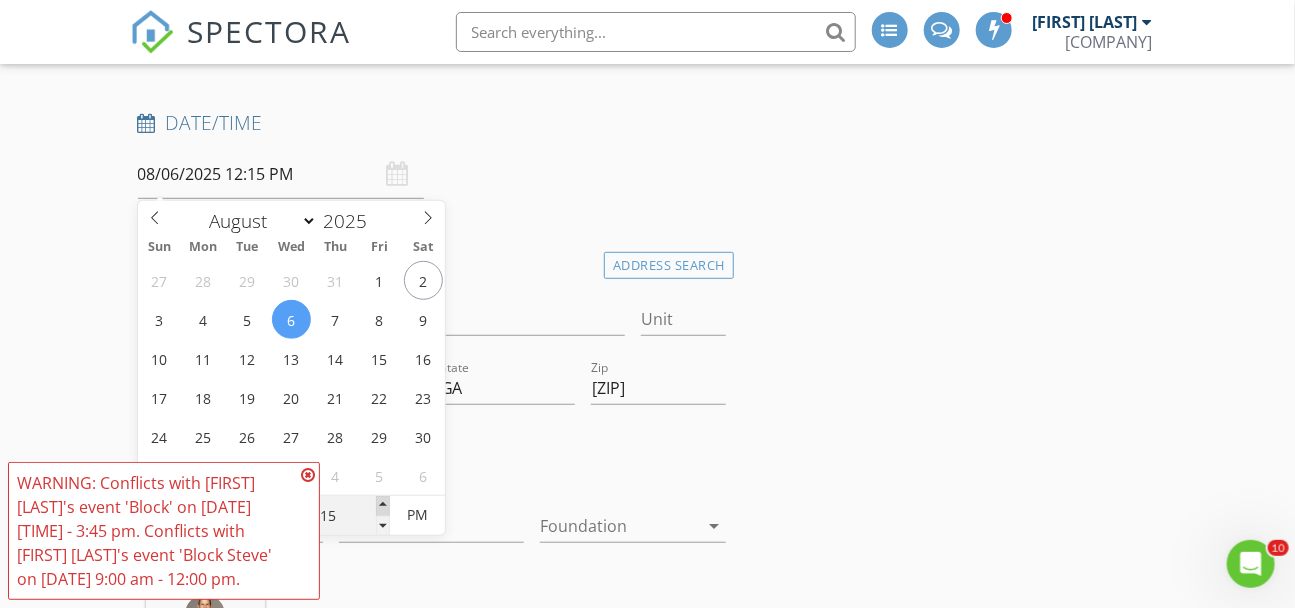 click at bounding box center [383, 506] 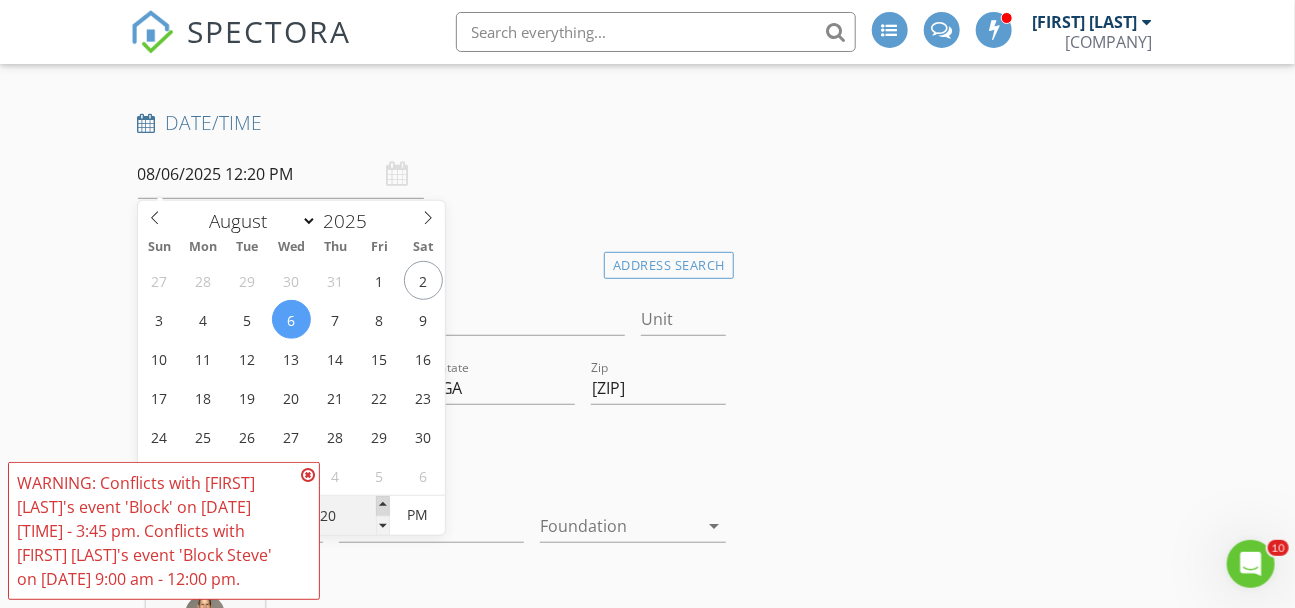 click at bounding box center (383, 506) 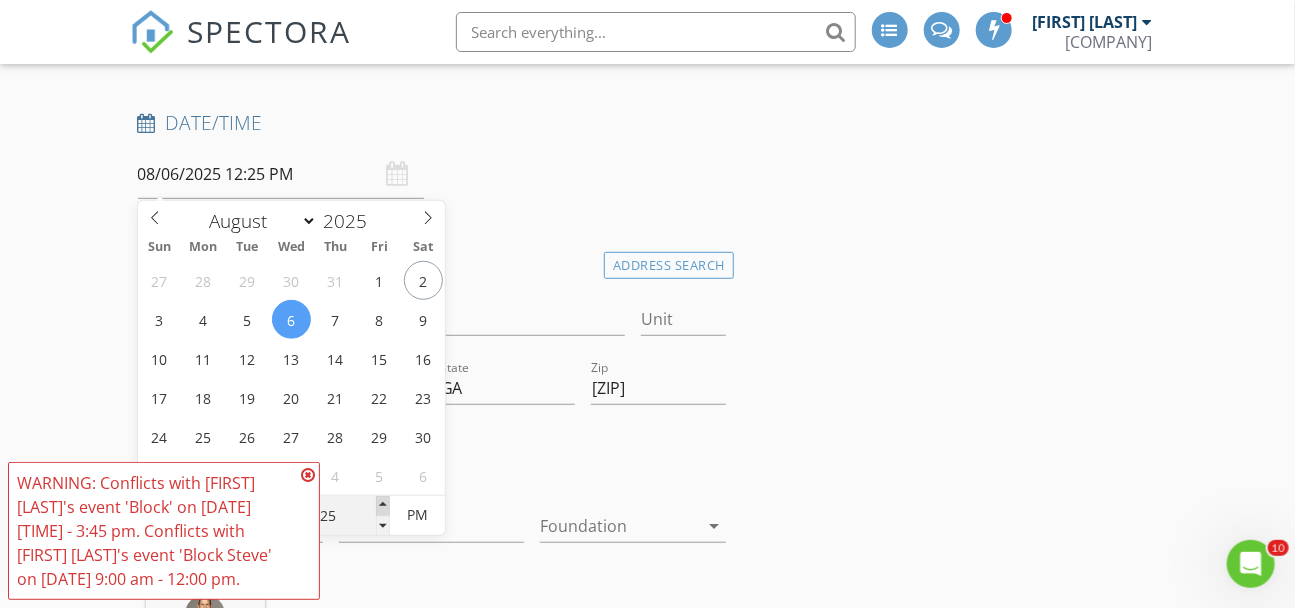 click at bounding box center (383, 506) 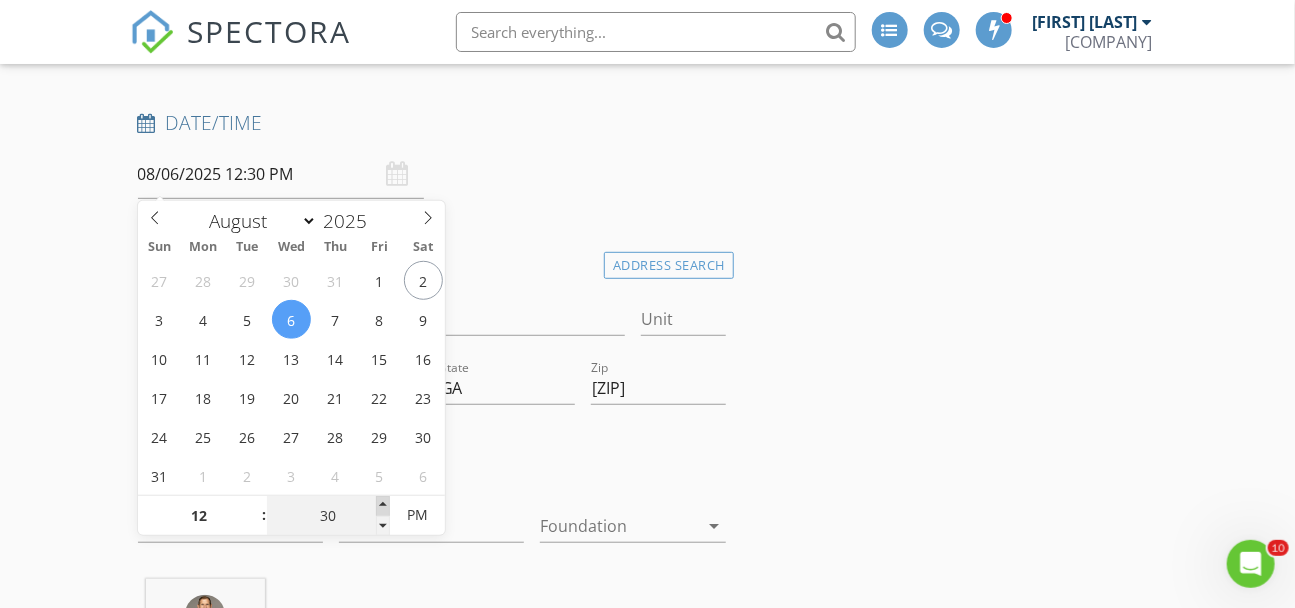click at bounding box center (383, 506) 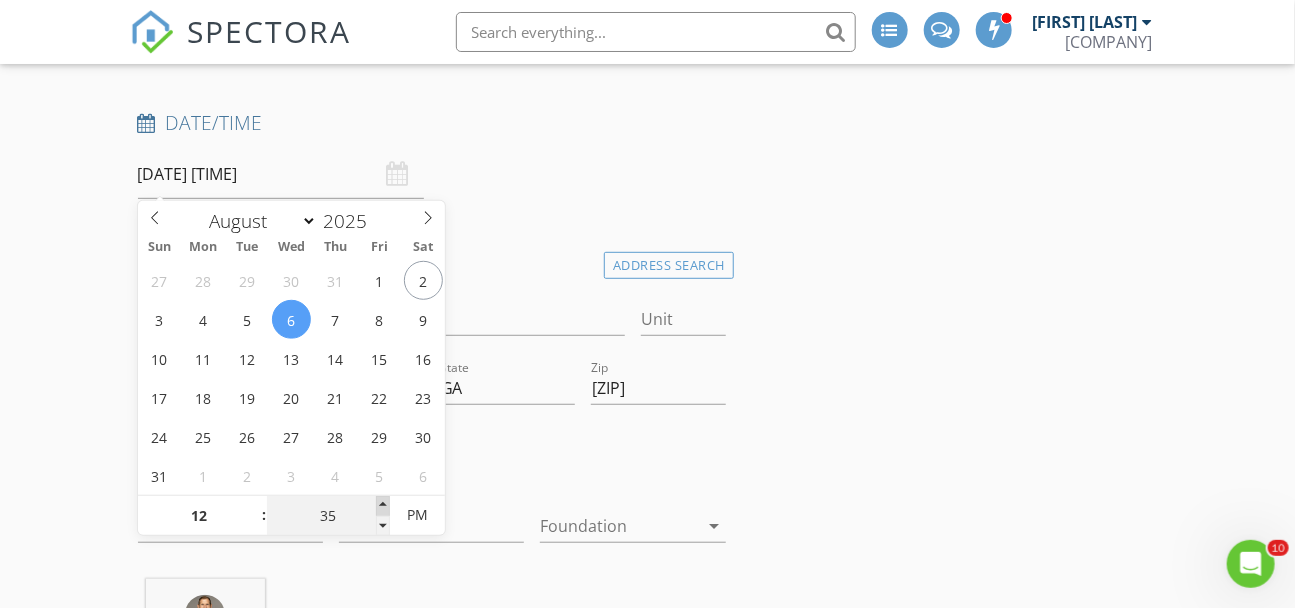 click at bounding box center (383, 506) 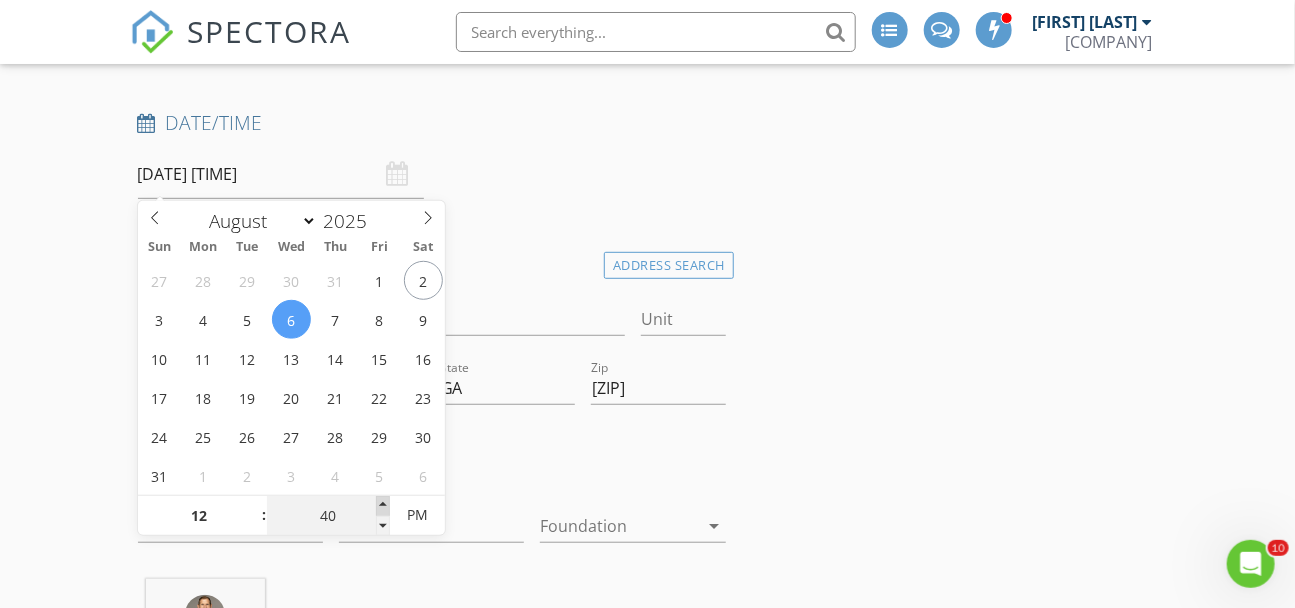 click at bounding box center [383, 506] 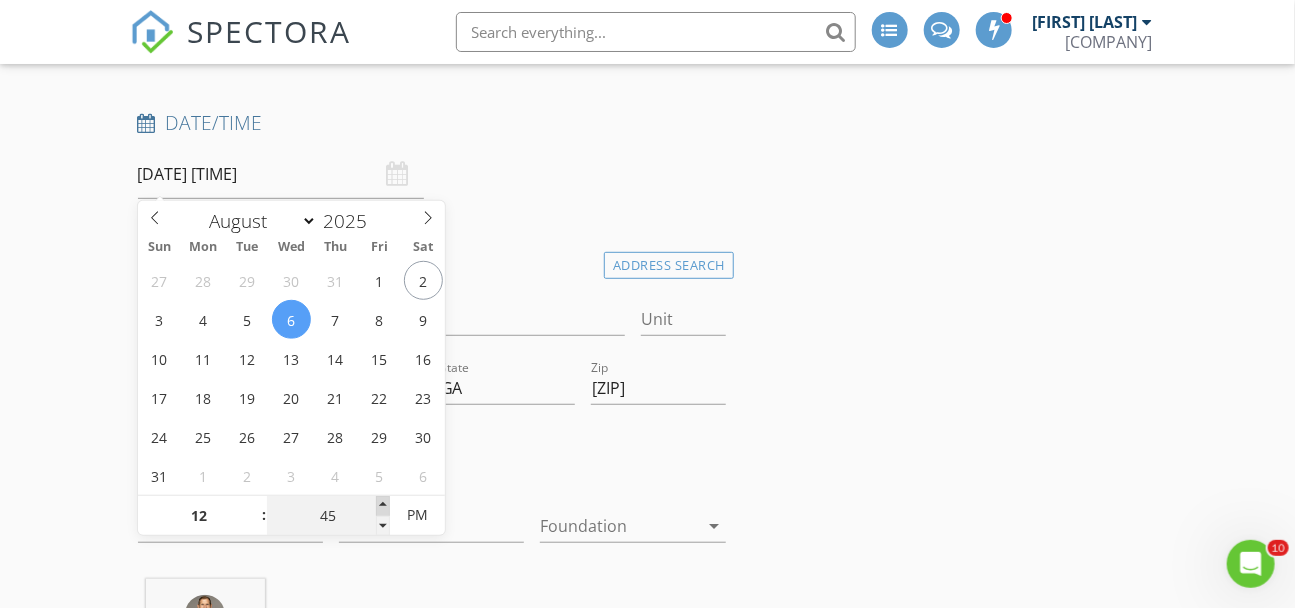 click at bounding box center [383, 506] 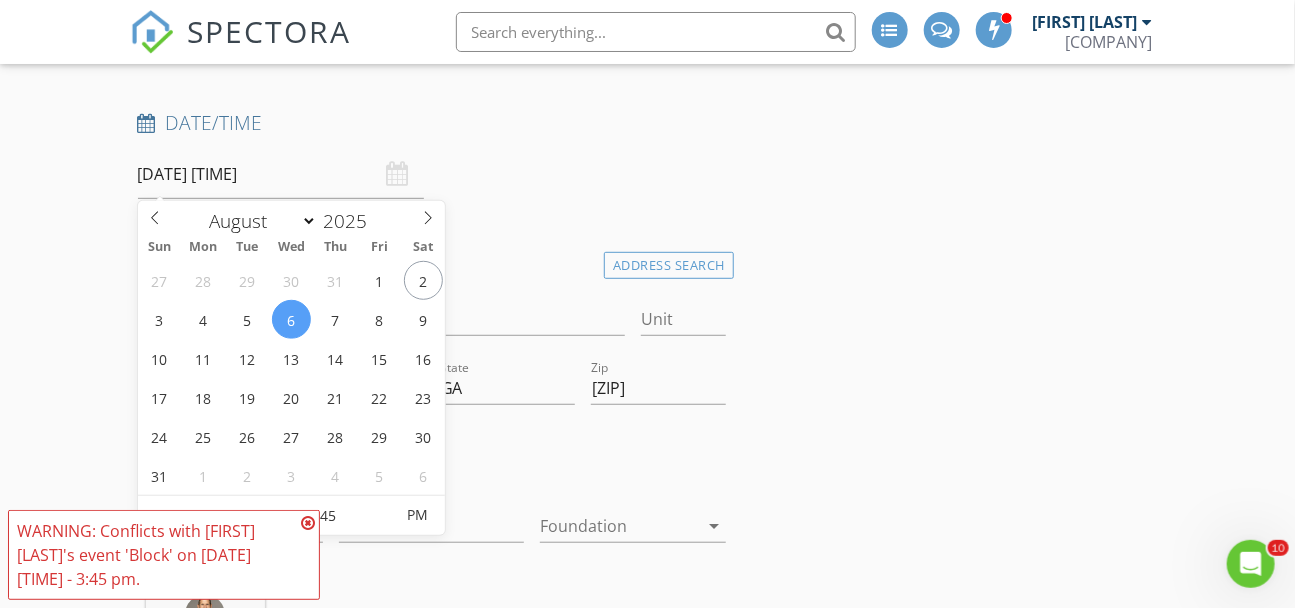 click on "INSPECTOR(S)
check_box   Steve Hanley   PRIMARY   check_box_outline_blank   Chris Knight     Steve Hanley arrow_drop_down   check_box_outline_blank Steve Hanley specifically requested
Date/Time
08/06/2025 12:45 PM
Location
Address Search       Address 6058 Grand Reunion Dr   Unit   City Hoschton   State GA   Zip 30548   County Hall     Square Feet 3348   Year Built 2005   Foundation arrow_drop_down     Steve Hanley     32.9 miles     (an hour)
client
check_box Enable Client CC email for this inspection   Client Search     check_box_outline_blank Client is a Company/Organization     First Name   Last Name   Email   CC Email   Phone         Tags         Notes   Private Notes
ADD ADDITIONAL client
SERVICES
check_box   Residential Inspection   Home Inspection       Radon Test" at bounding box center (648, 2006) 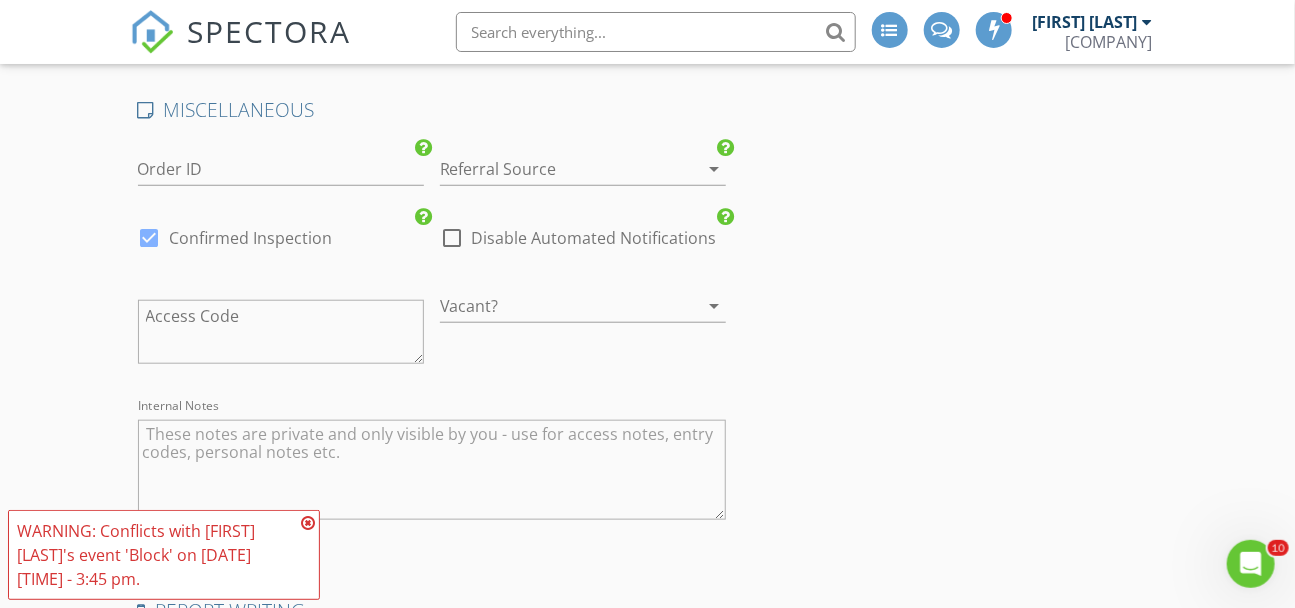 scroll, scrollTop: 3408, scrollLeft: 0, axis: vertical 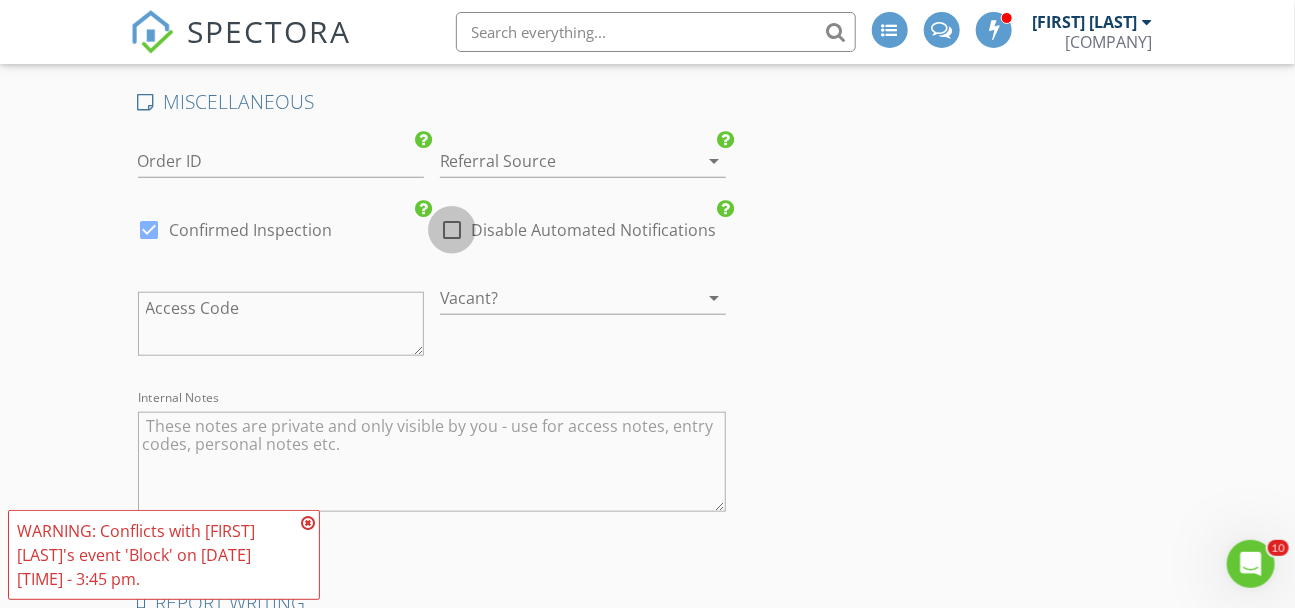 click at bounding box center (452, 230) 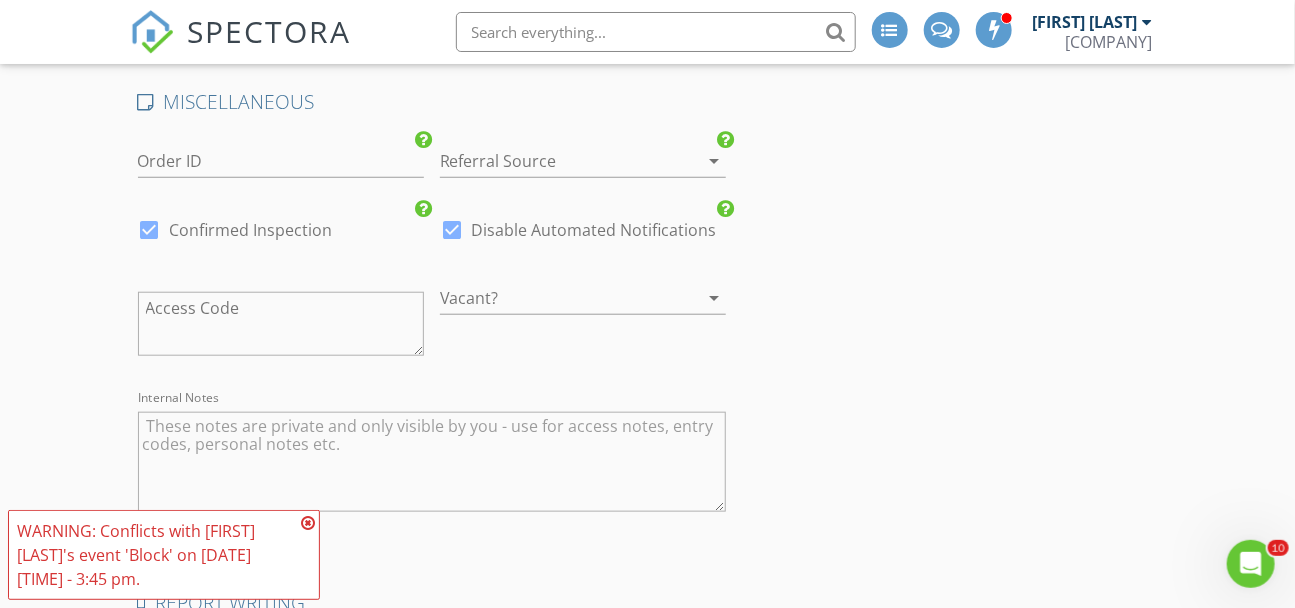 click at bounding box center (150, 230) 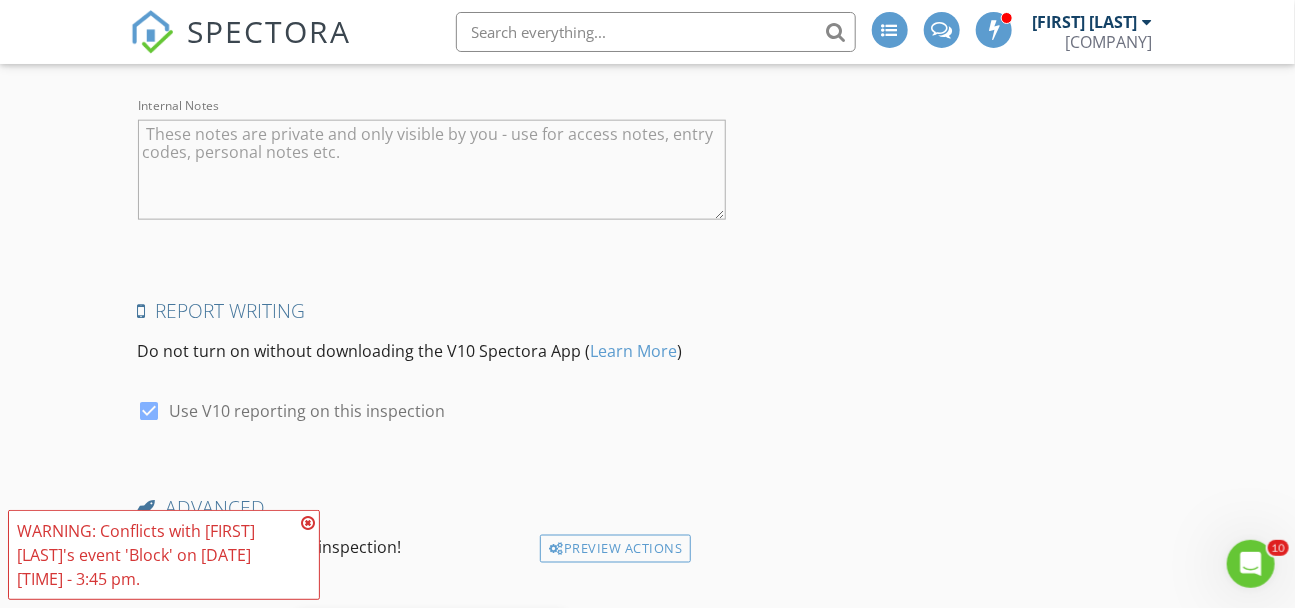 scroll, scrollTop: 3816, scrollLeft: 0, axis: vertical 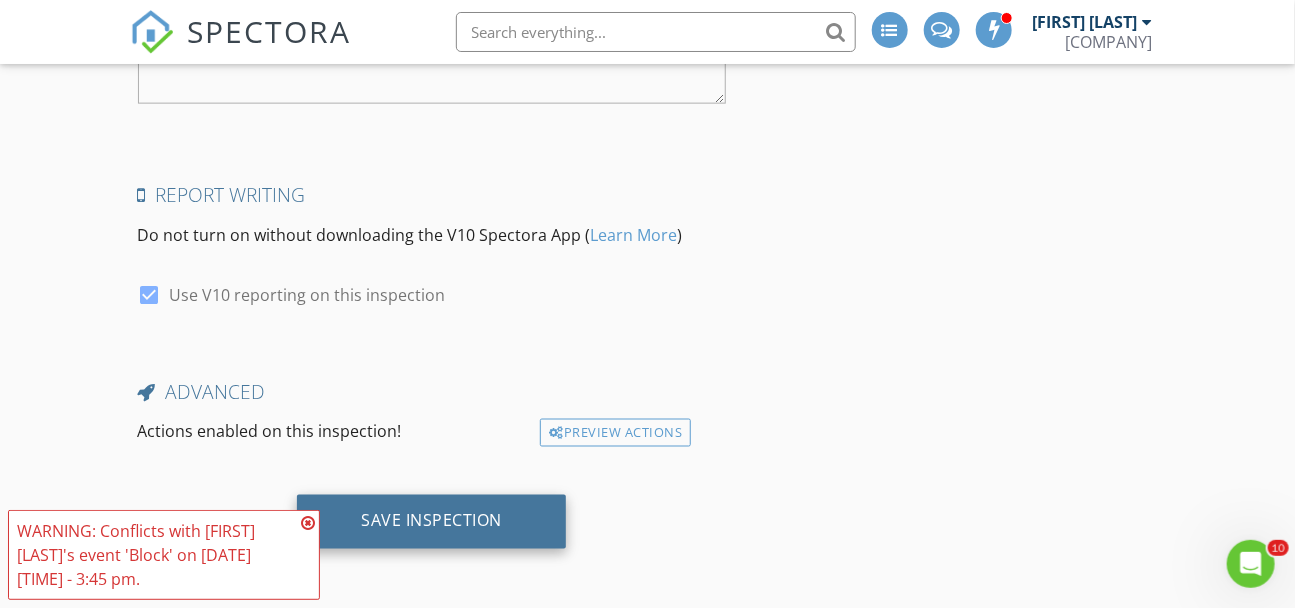 click on "Save Inspection" at bounding box center (431, 522) 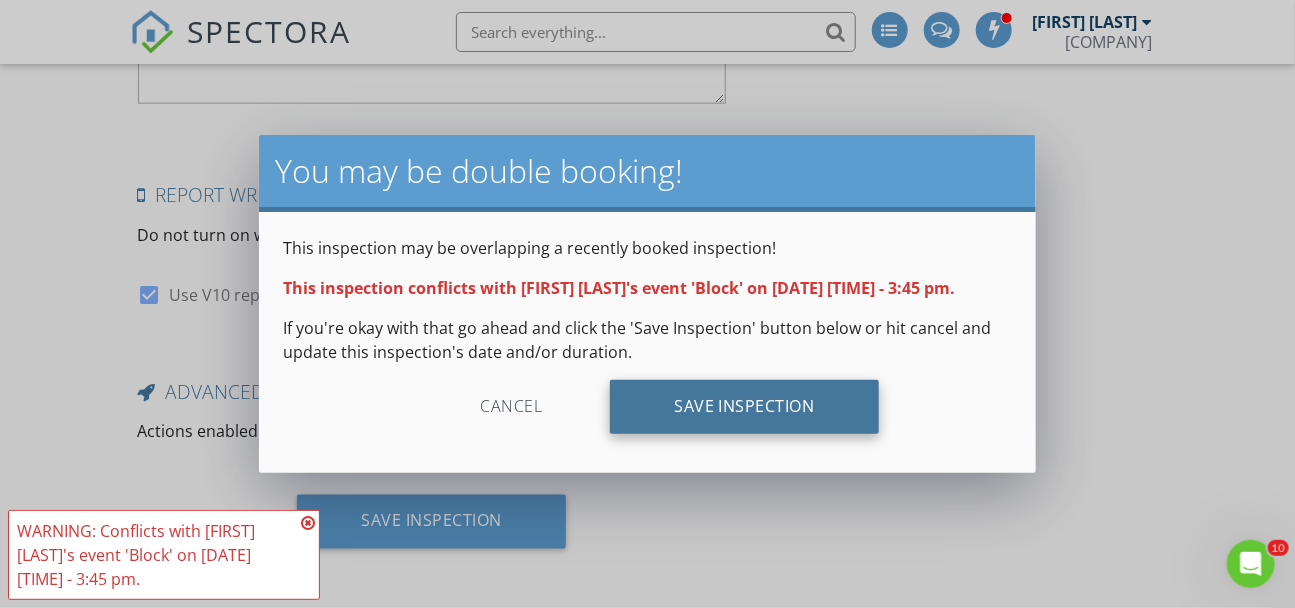 click on "Save Inspection" at bounding box center (744, 407) 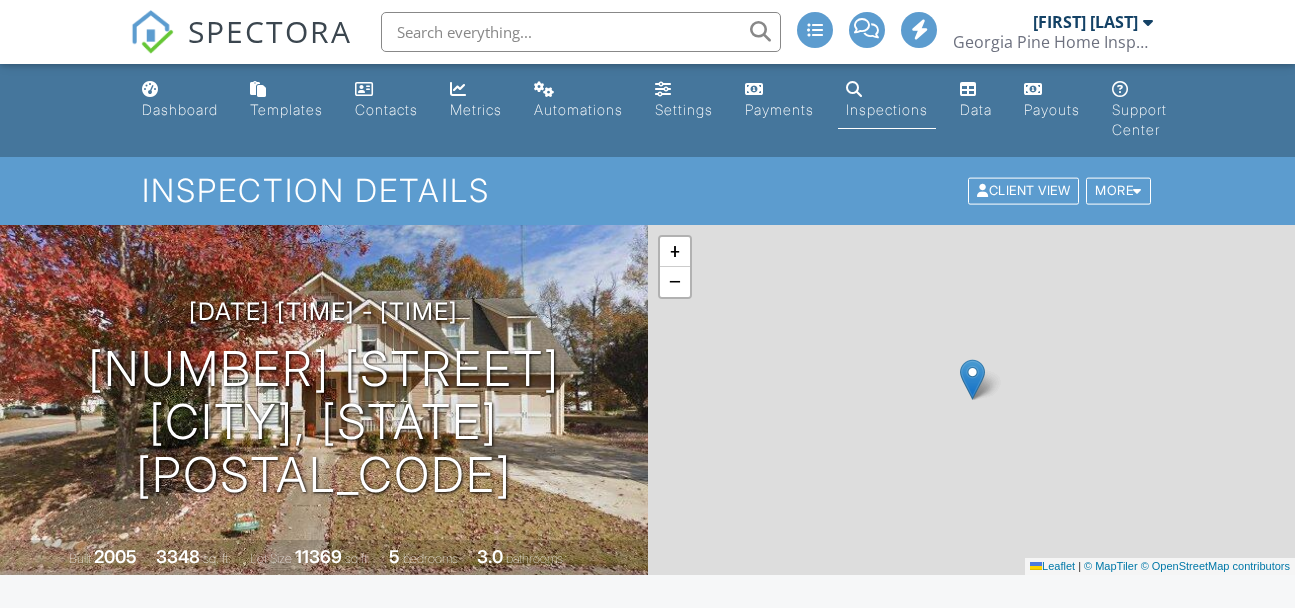 scroll, scrollTop: 0, scrollLeft: 0, axis: both 